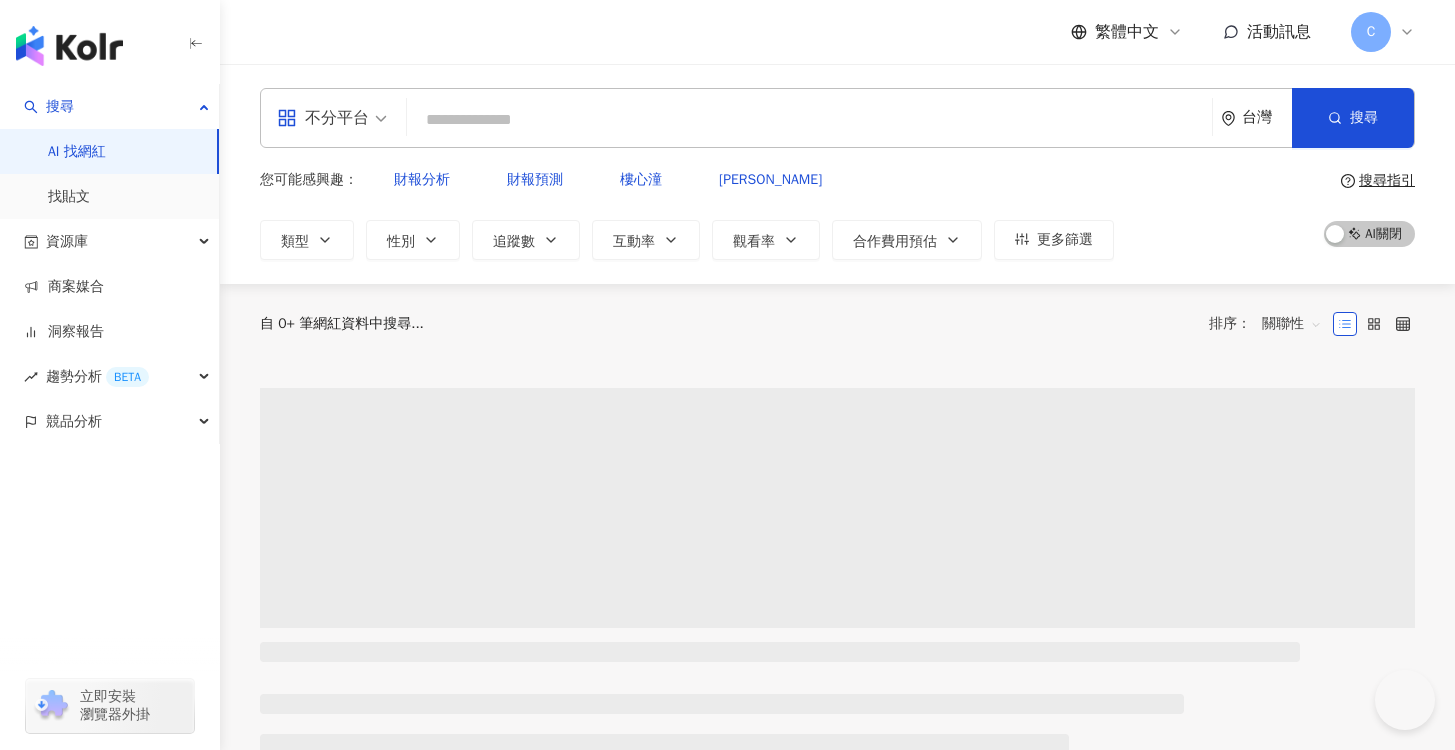 scroll, scrollTop: 0, scrollLeft: 0, axis: both 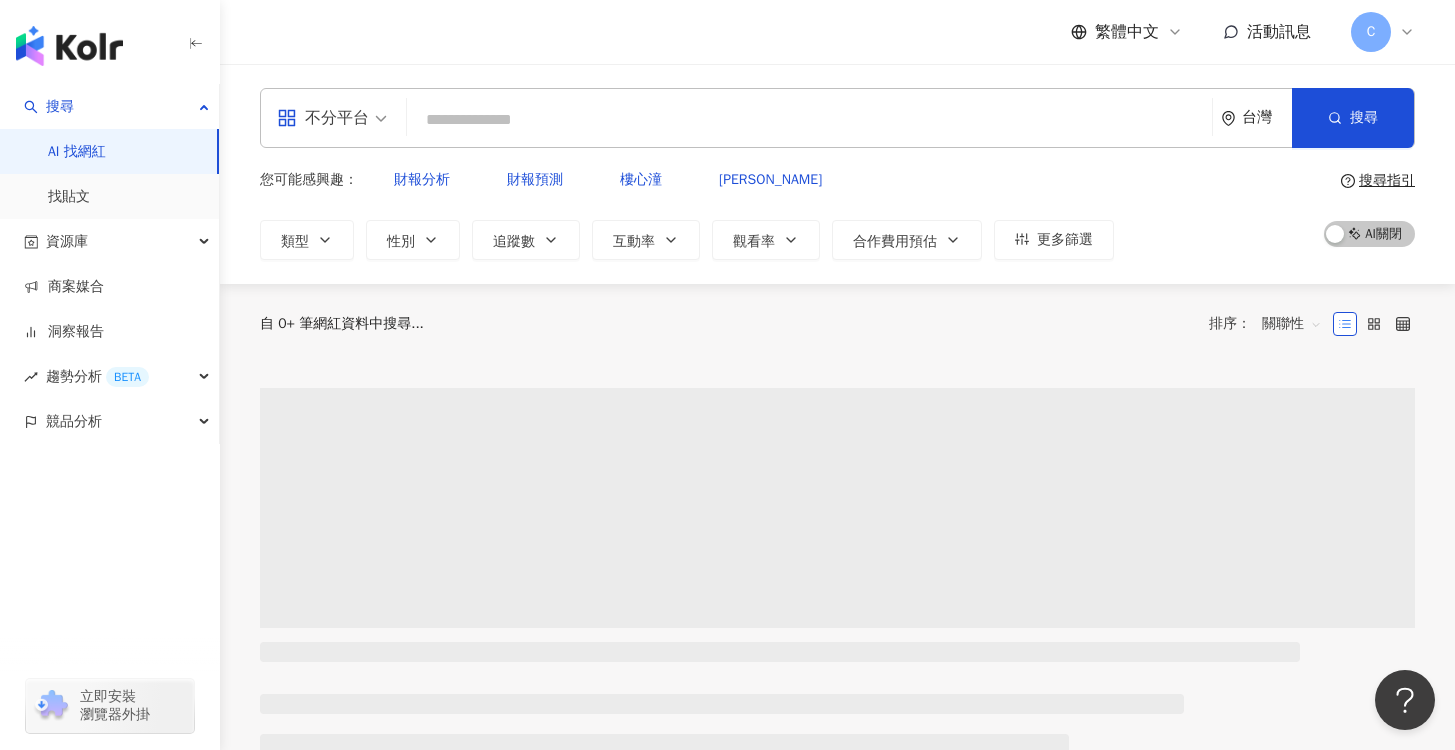 click on "不分平台" at bounding box center [323, 118] 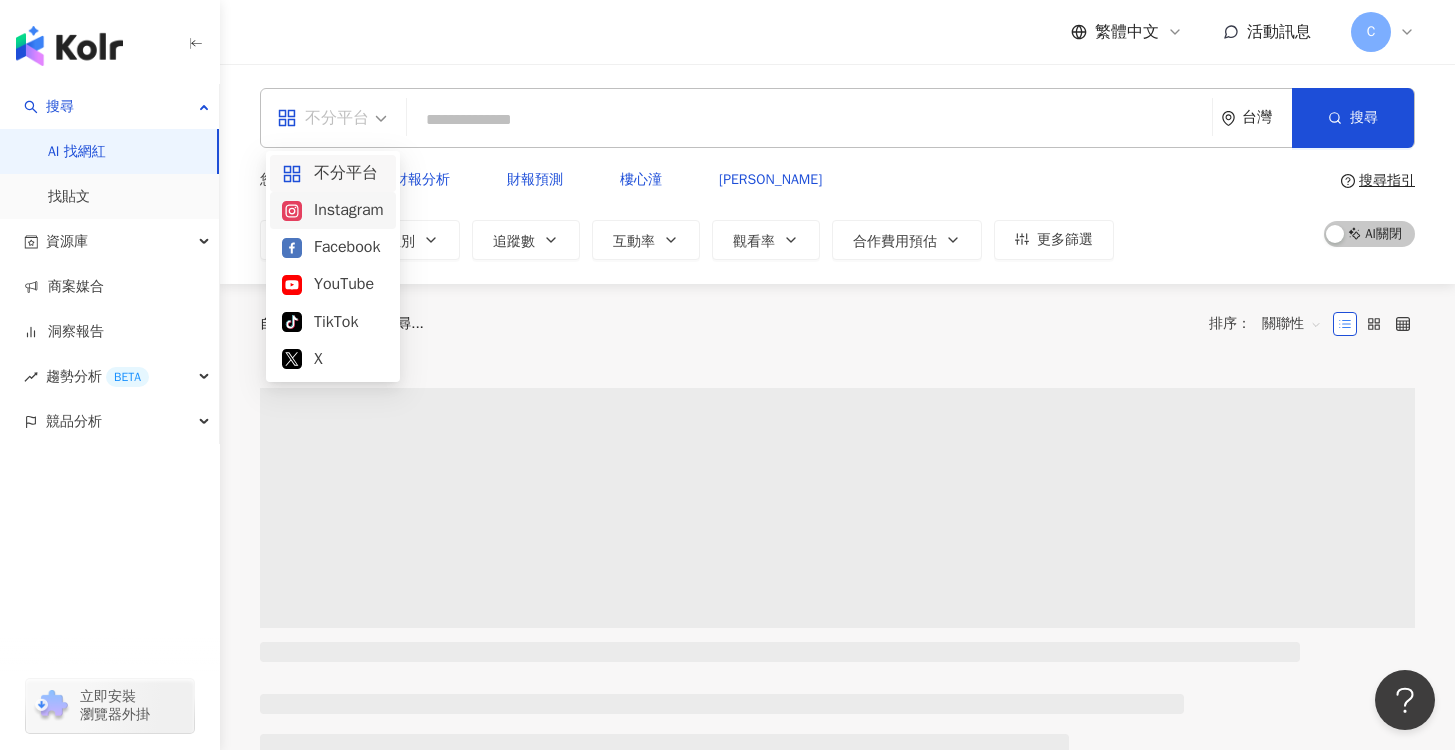 click on "Instagram" at bounding box center [333, 210] 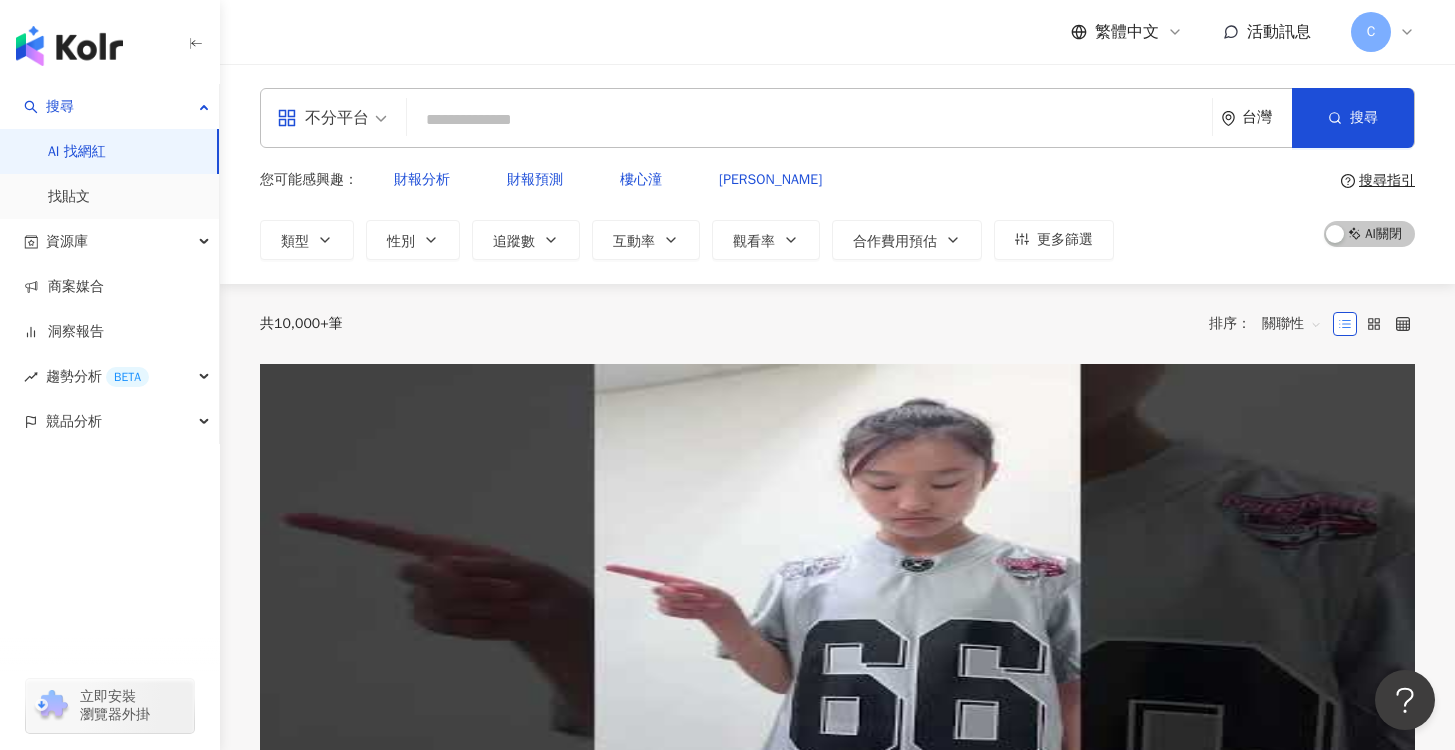 click on "all 不分平台 台灣 搜尋" at bounding box center [837, 118] 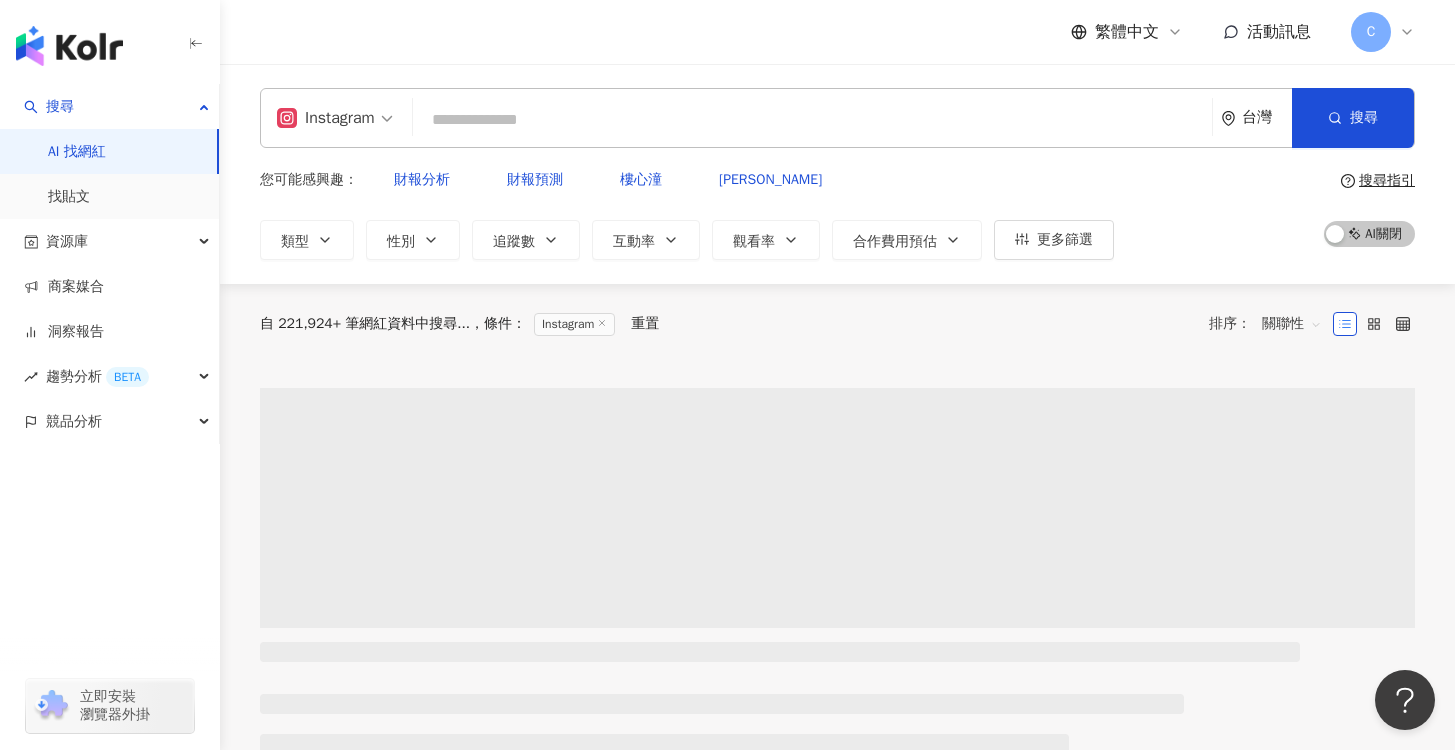 click at bounding box center [812, 120] 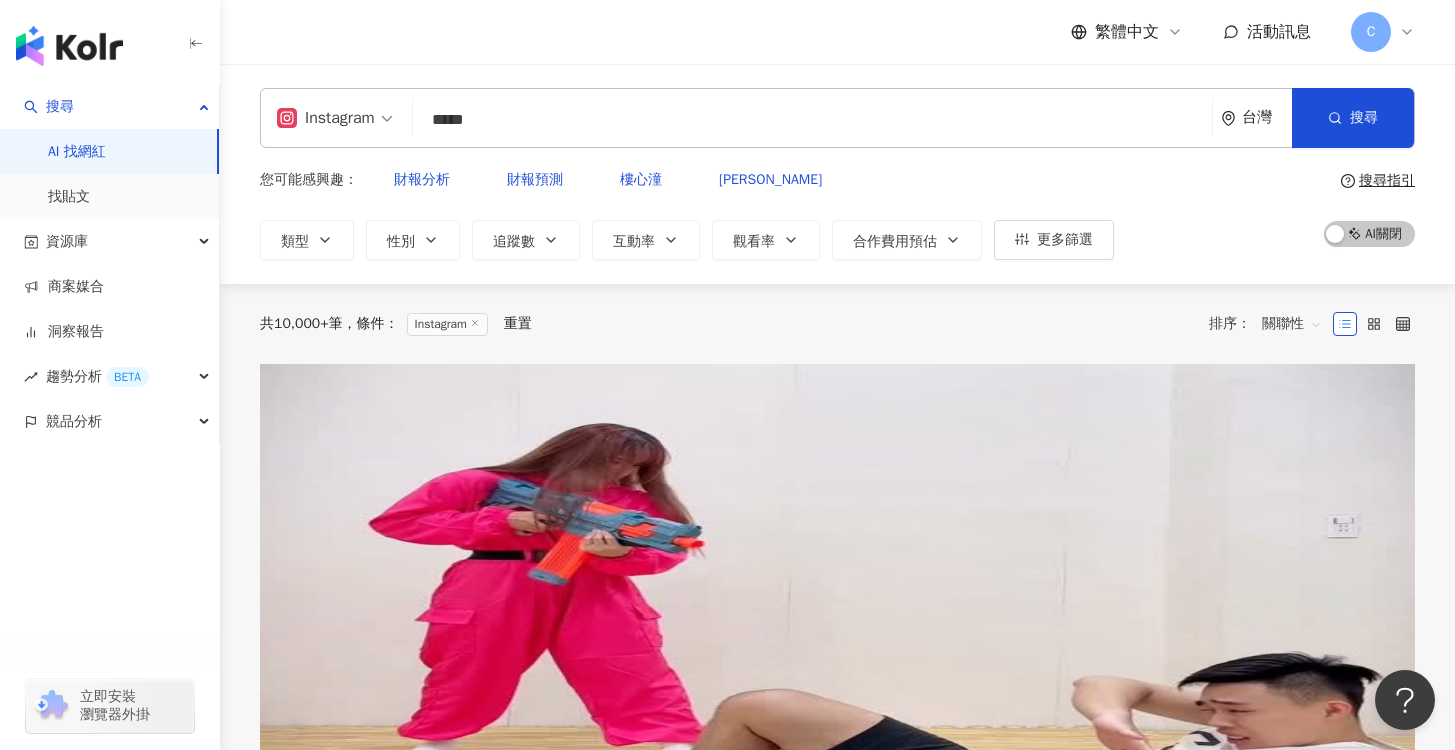 click on "*****" at bounding box center [812, 120] 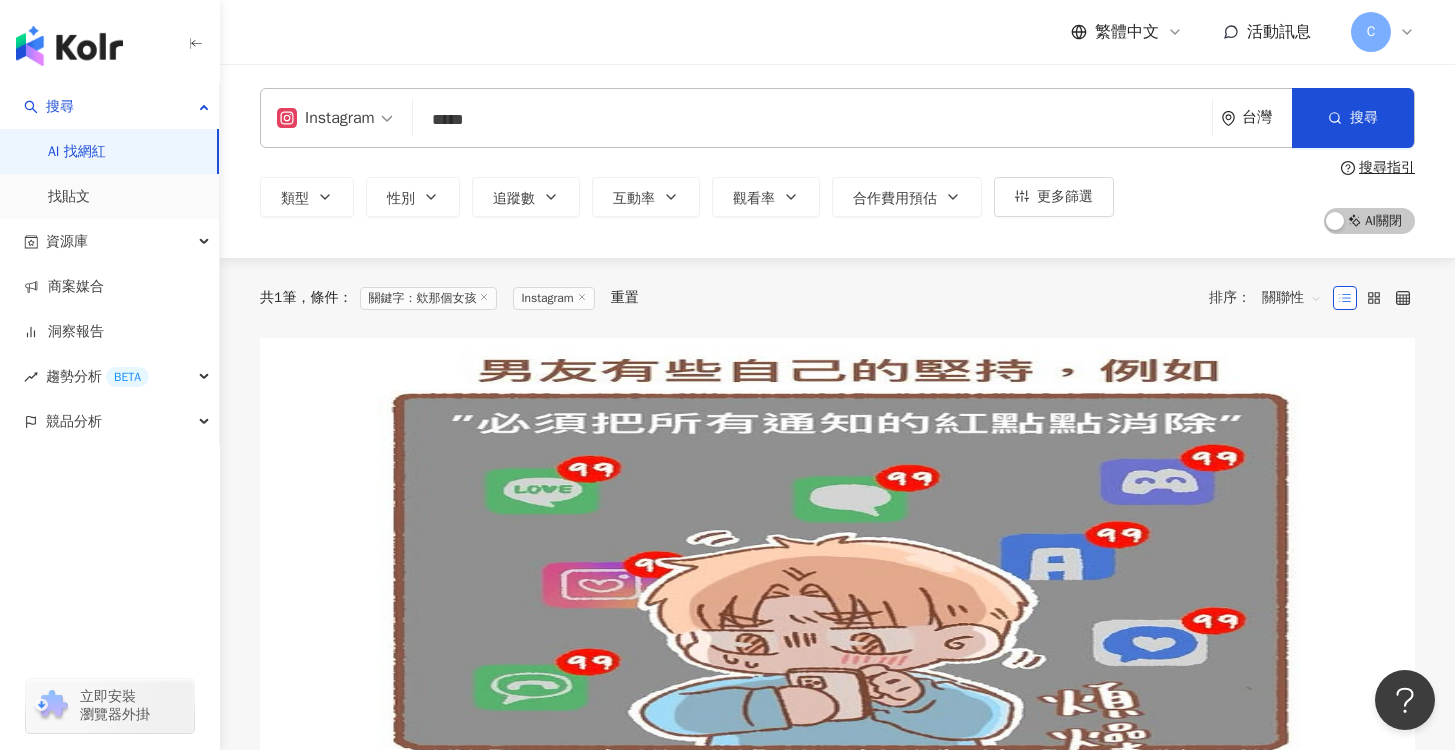 click on "欸那個女孩" at bounding box center [298, 495] 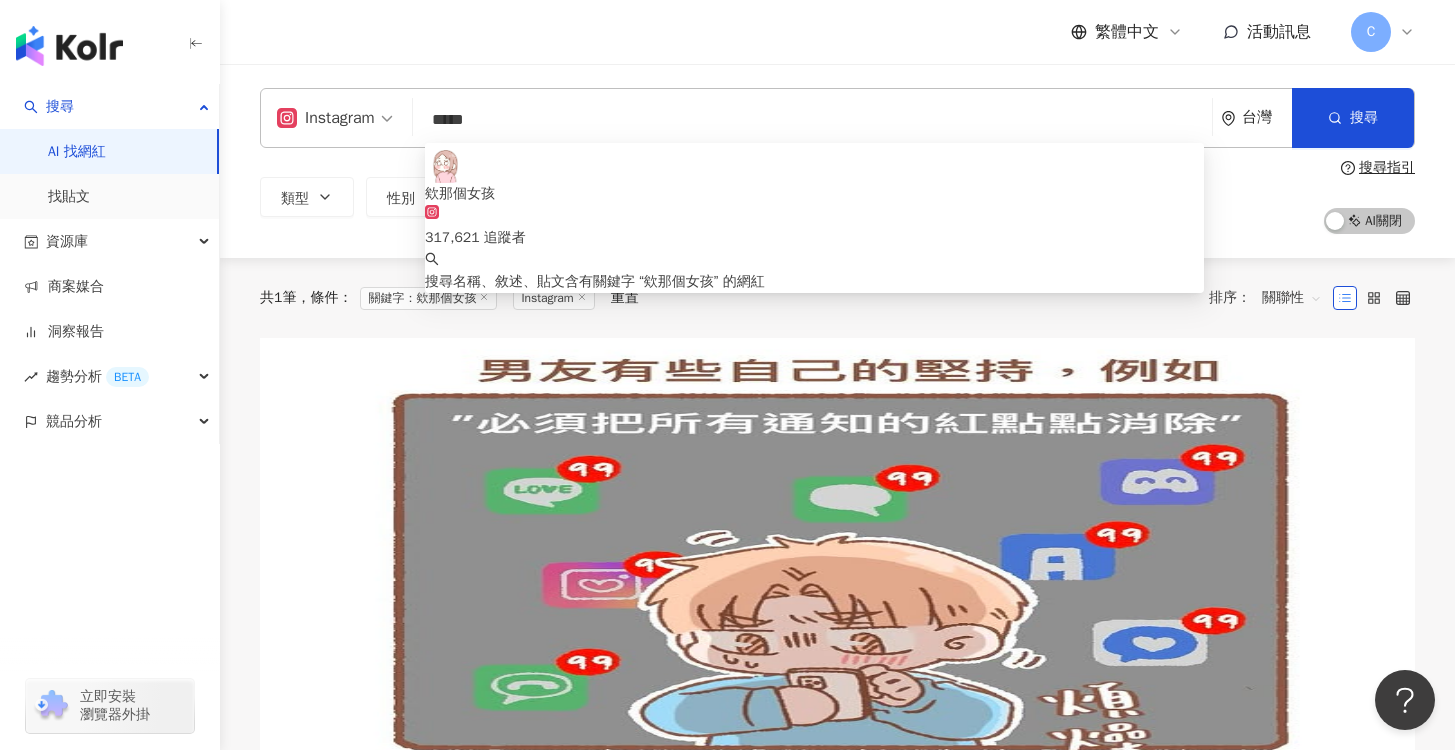 click on "*****" at bounding box center [812, 120] 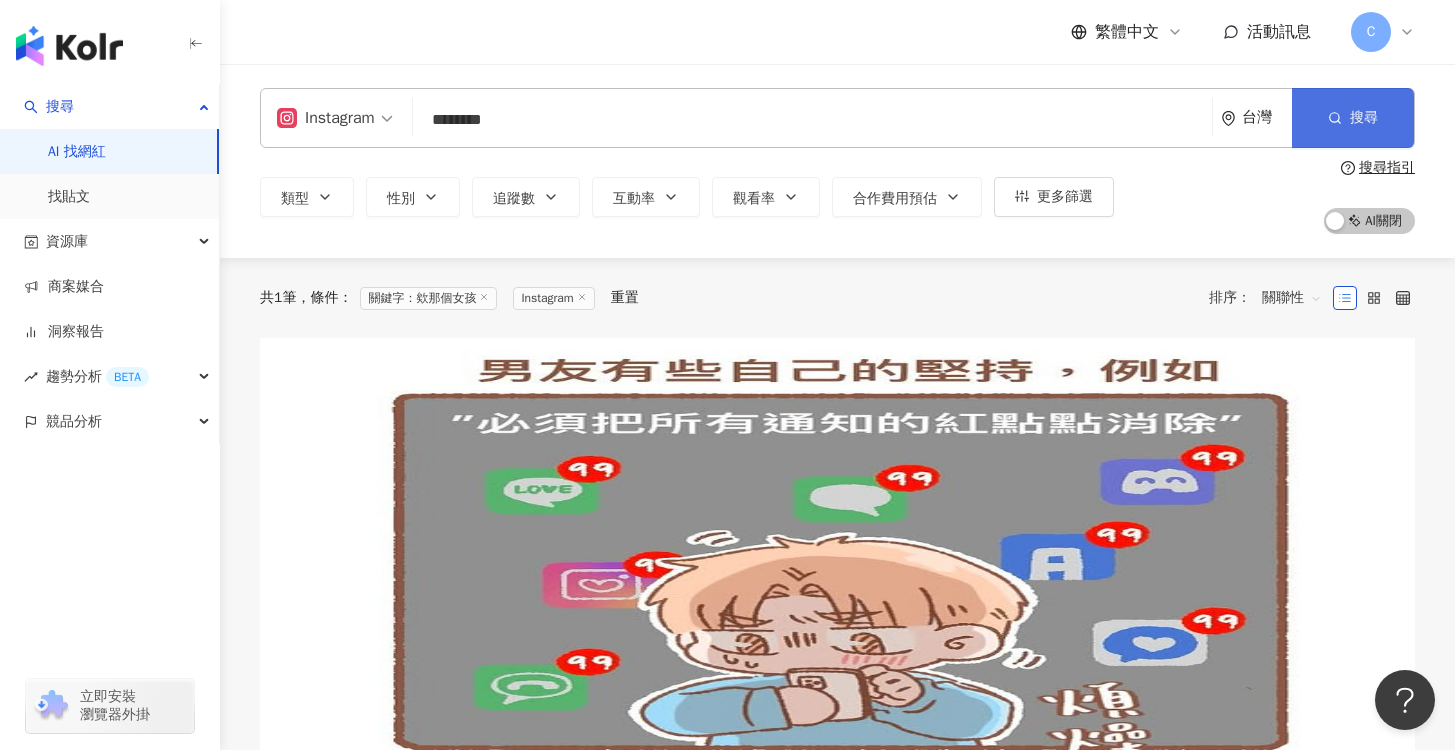 click 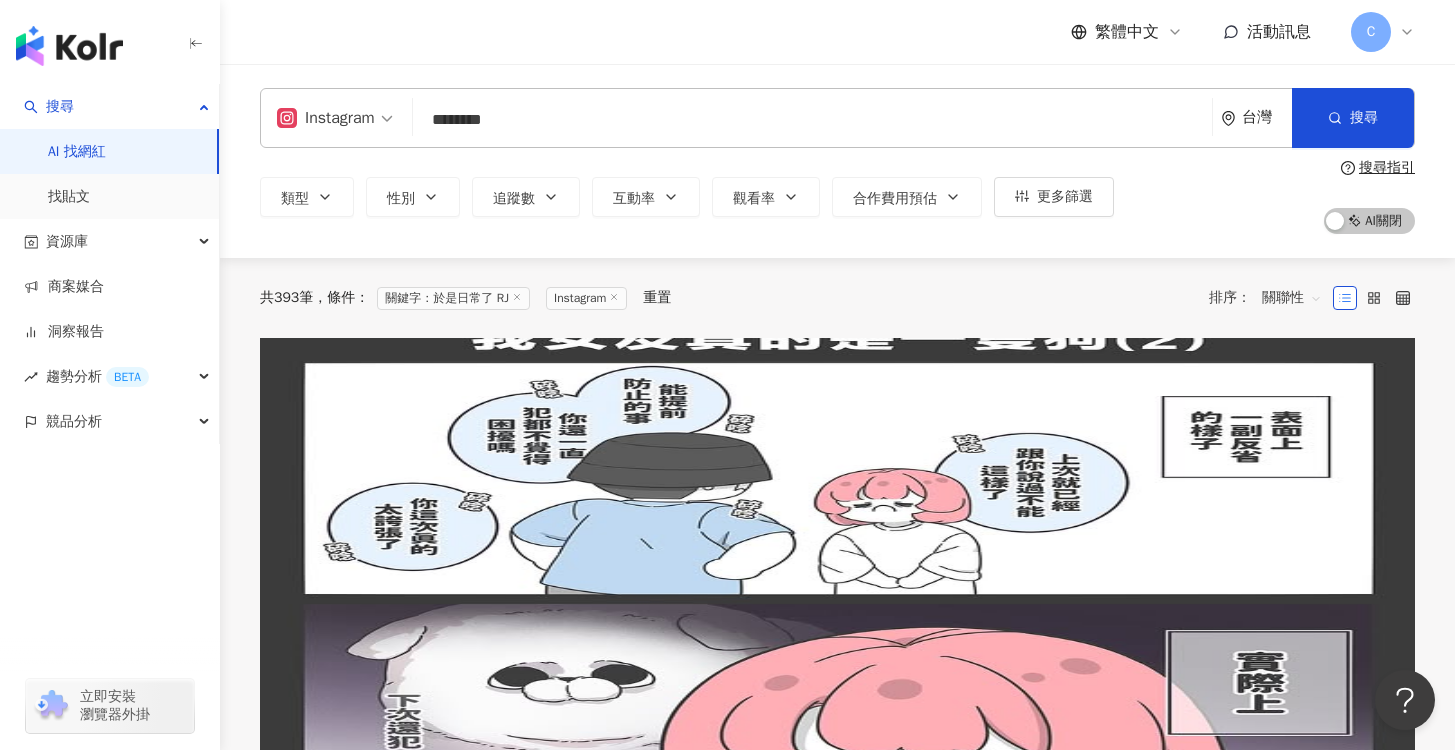 click on "於是日常了" at bounding box center (298, 495) 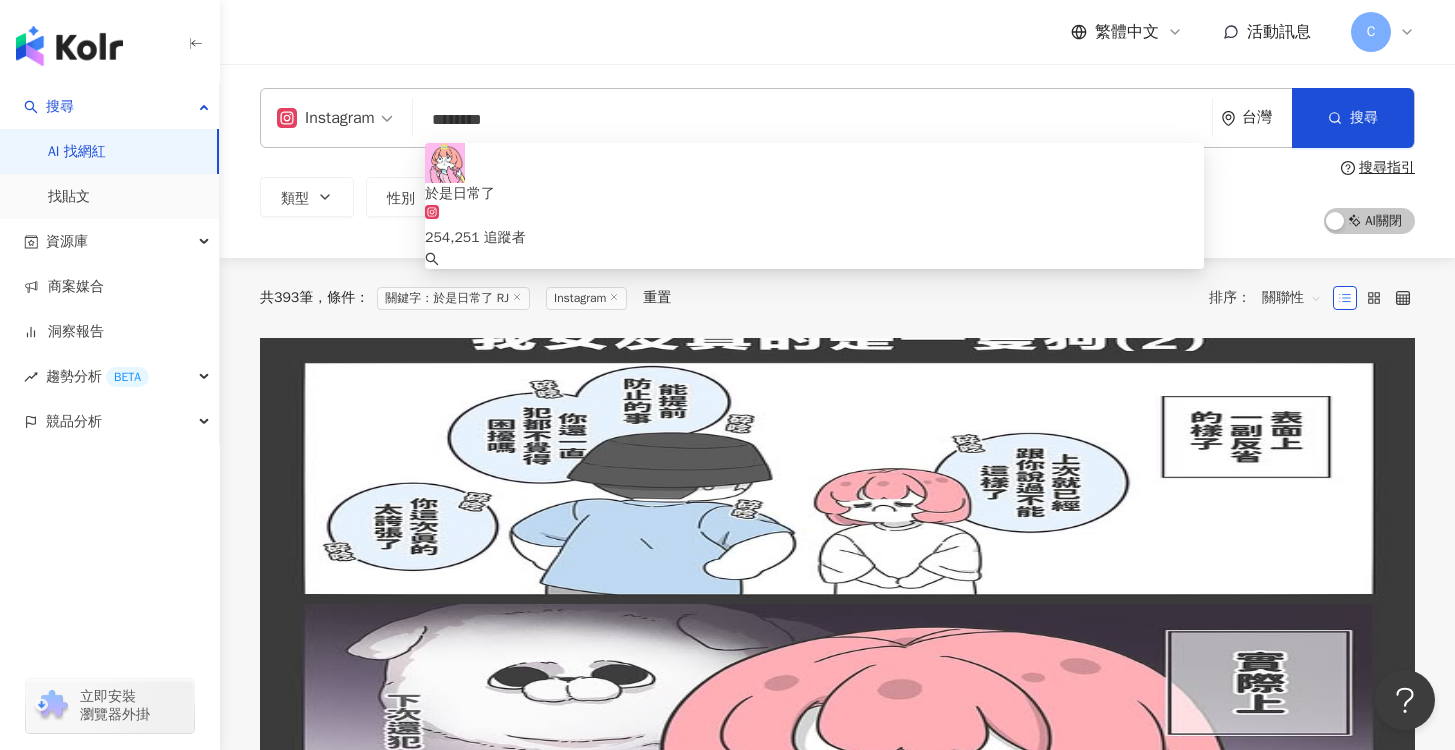 drag, startPoint x: 623, startPoint y: 124, endPoint x: 412, endPoint y: 120, distance: 211.03792 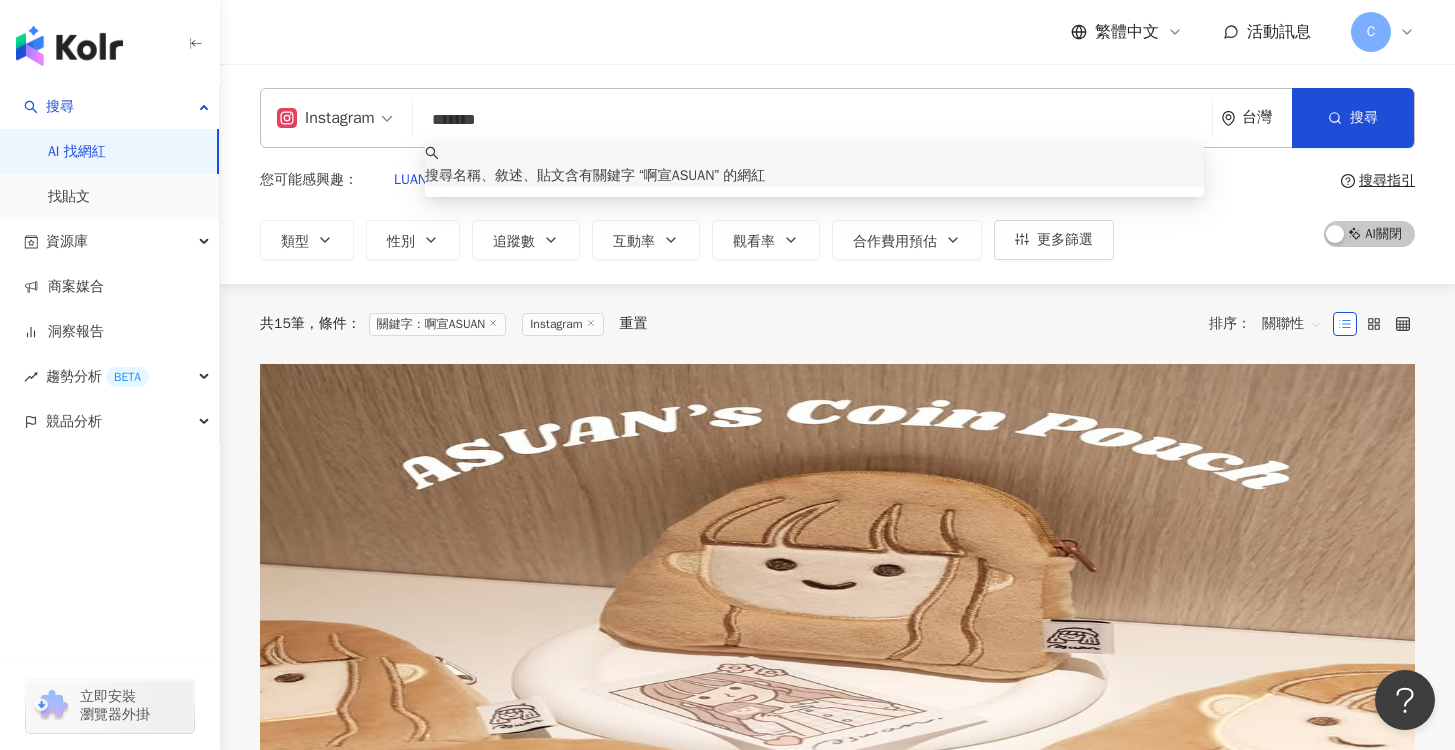 click on "啊宣" at bounding box center [274, 521] 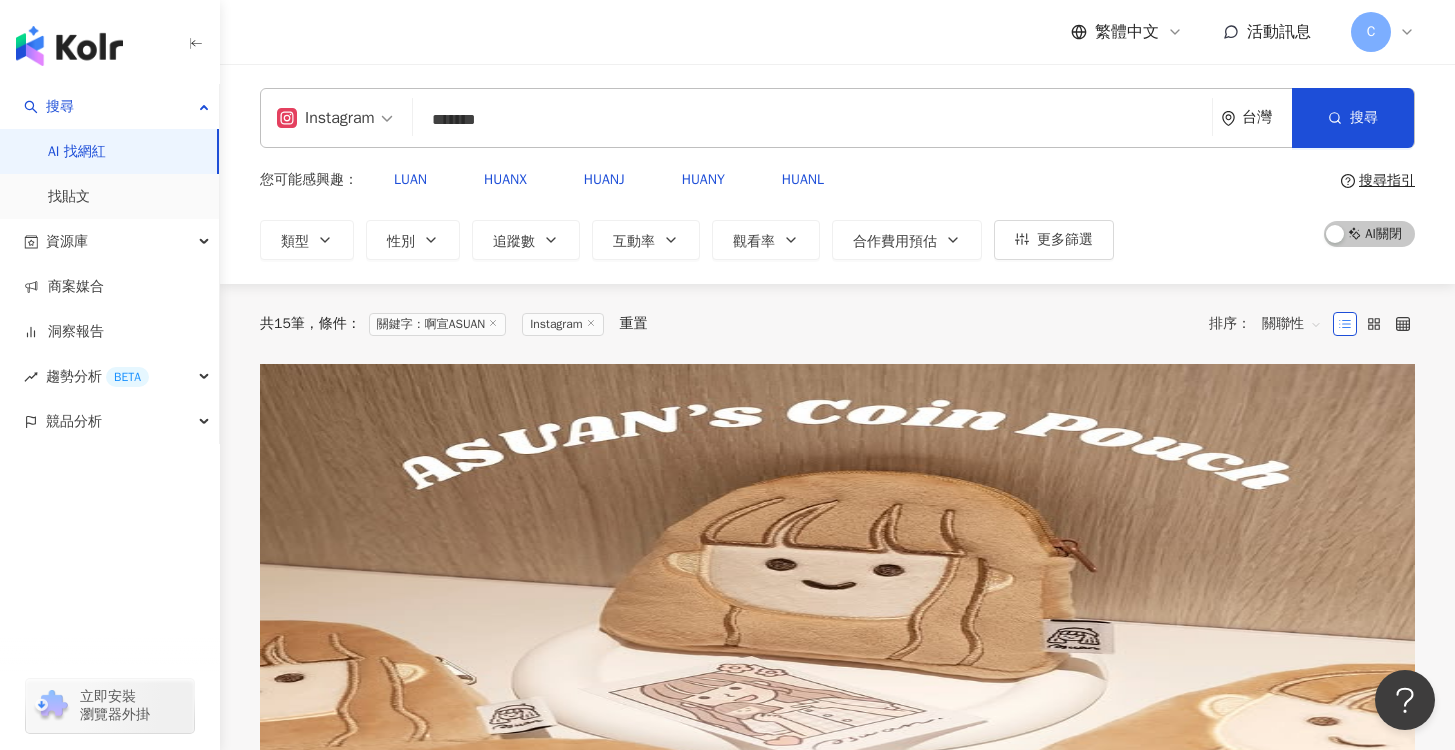 click on "啊宣 Asuan" at bounding box center [837, 522] 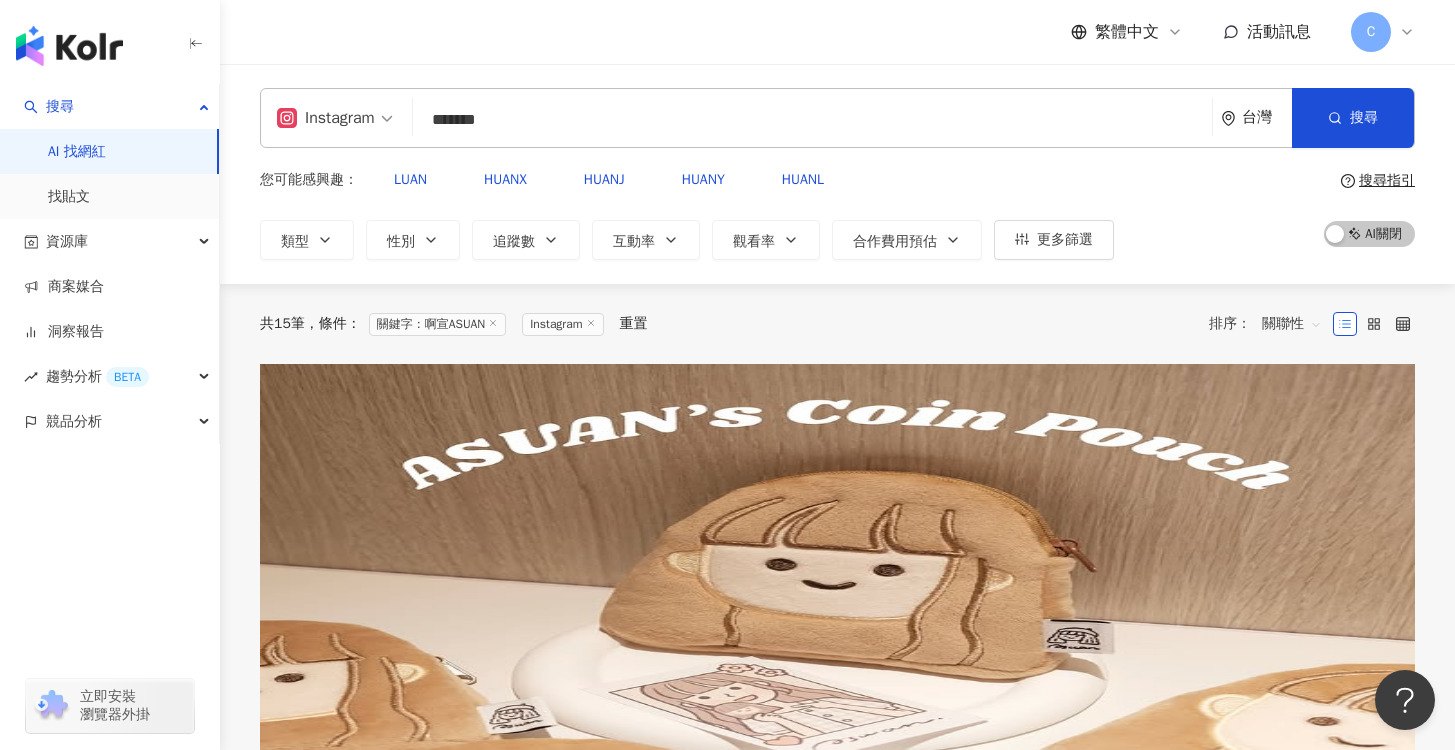 drag, startPoint x: 637, startPoint y: 405, endPoint x: 518, endPoint y: 113, distance: 315.3173 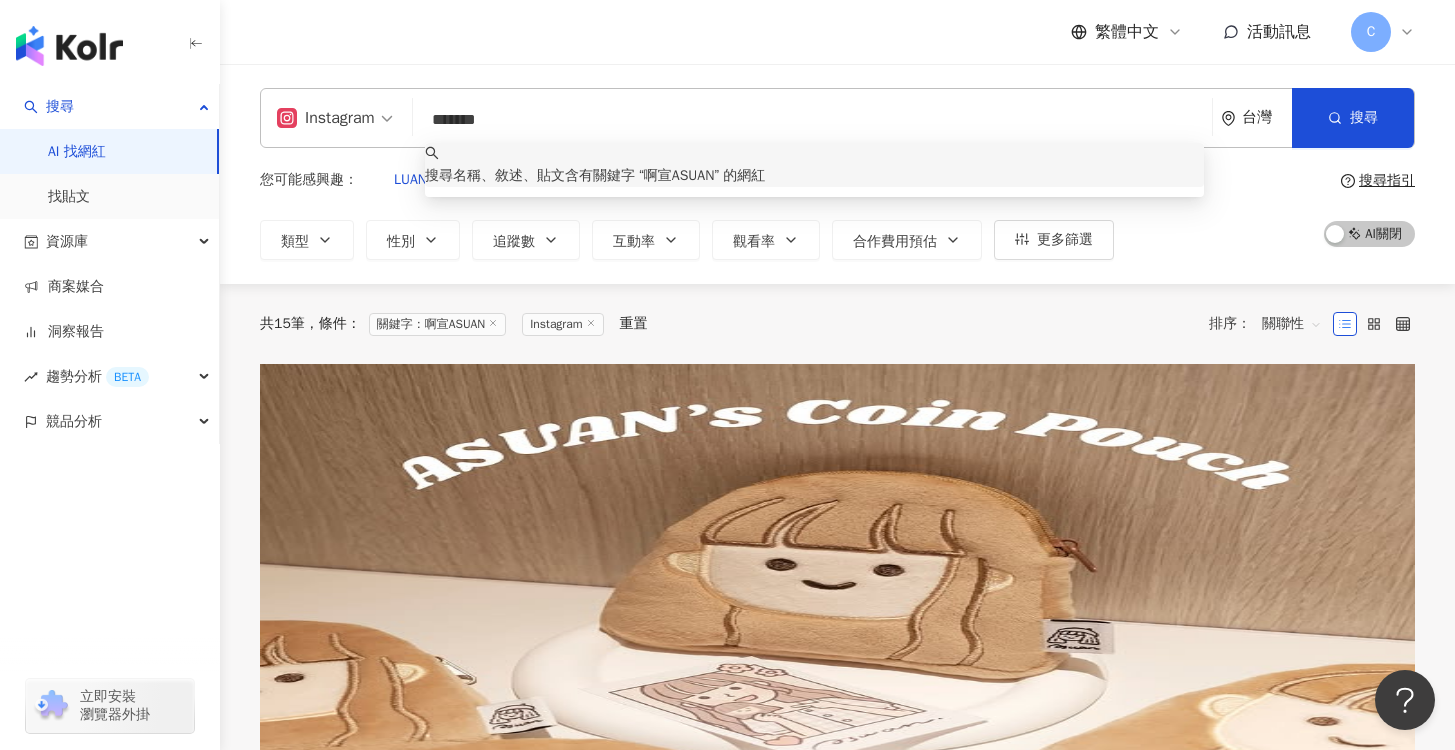 click on "*******" at bounding box center (812, 120) 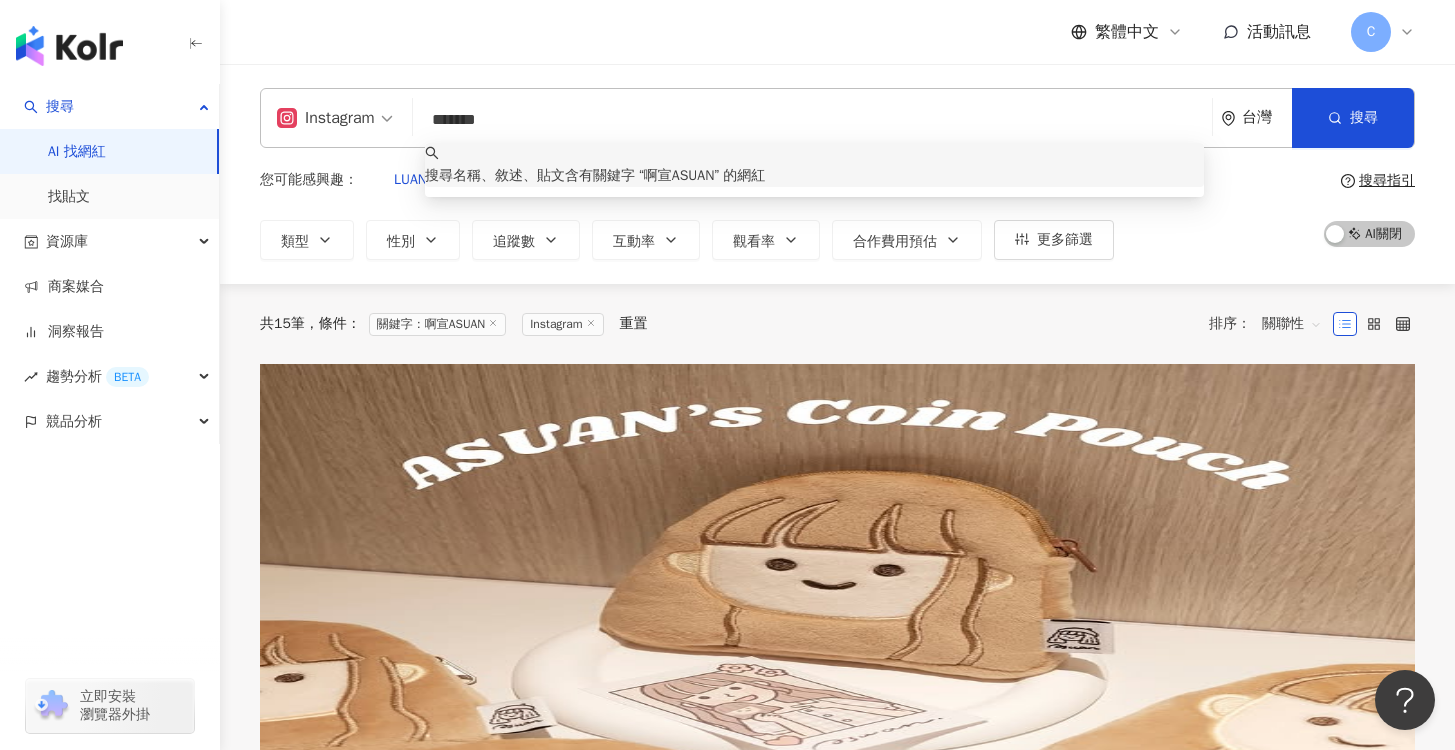 paste 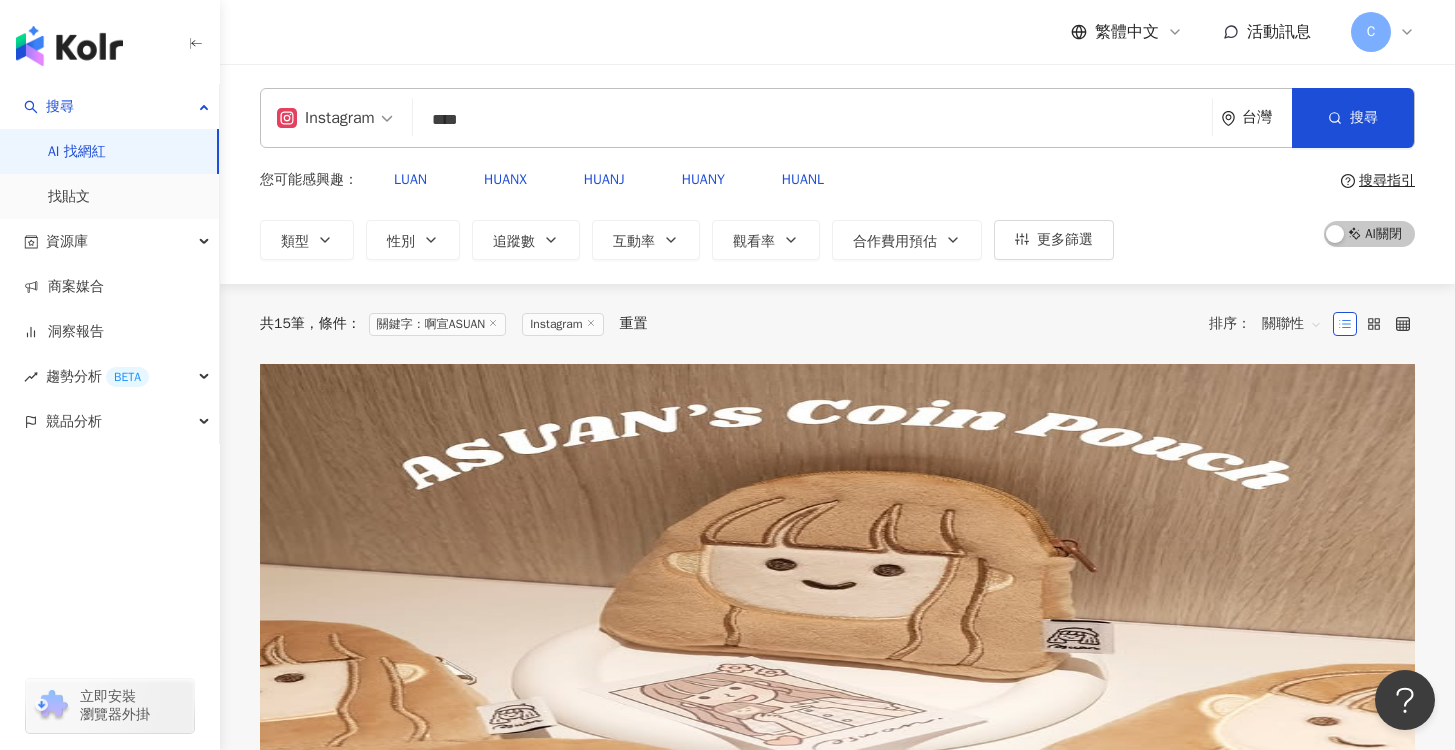 type on "****" 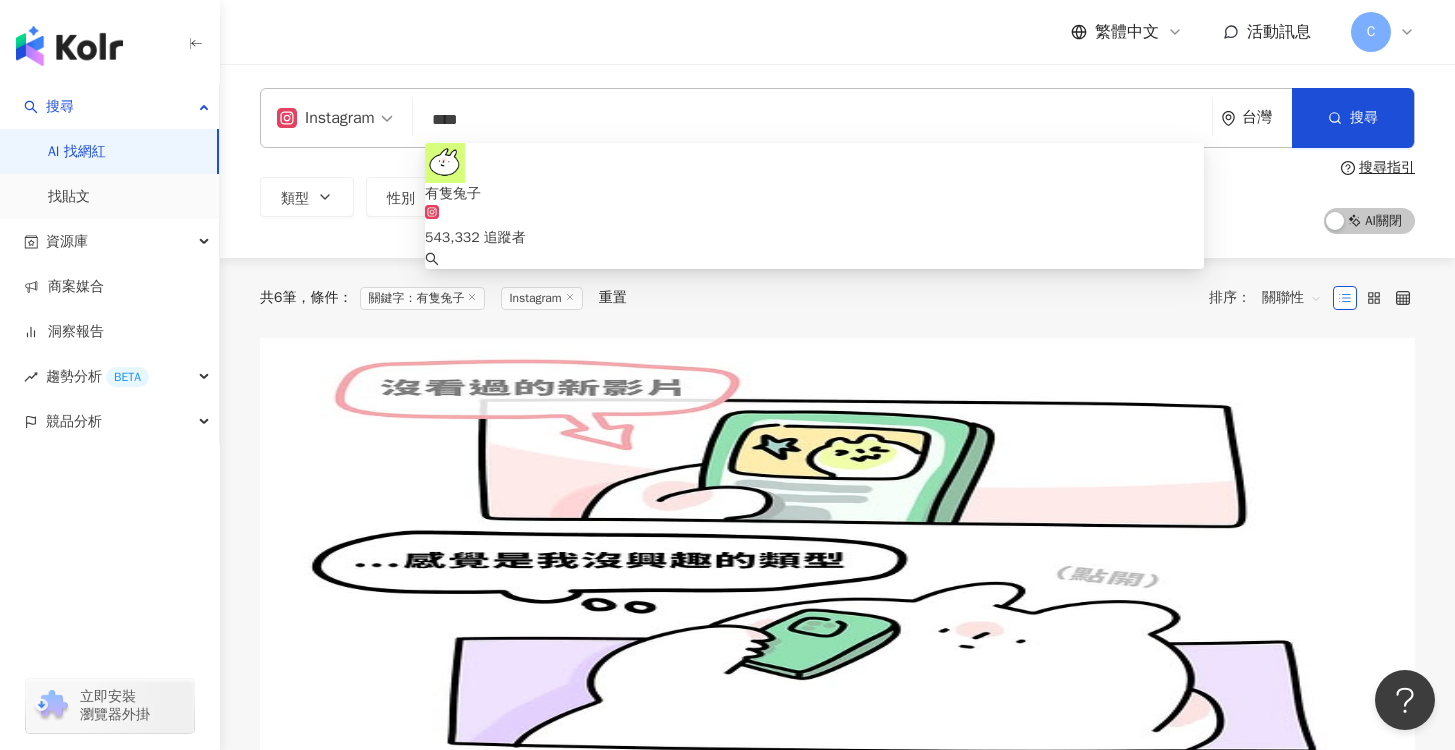 drag, startPoint x: 518, startPoint y: 113, endPoint x: 596, endPoint y: 393, distance: 290.66132 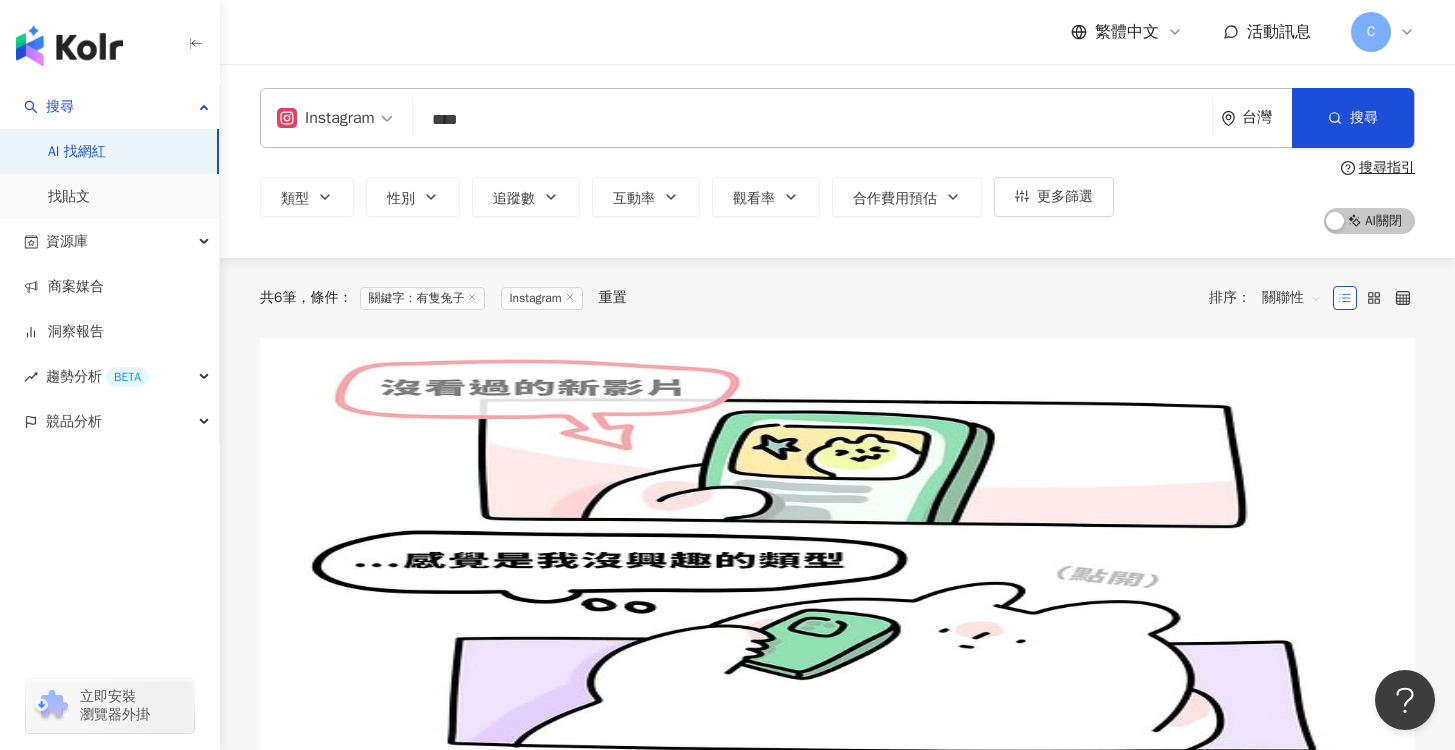 click on "有隻兔子" at bounding box center [291, 495] 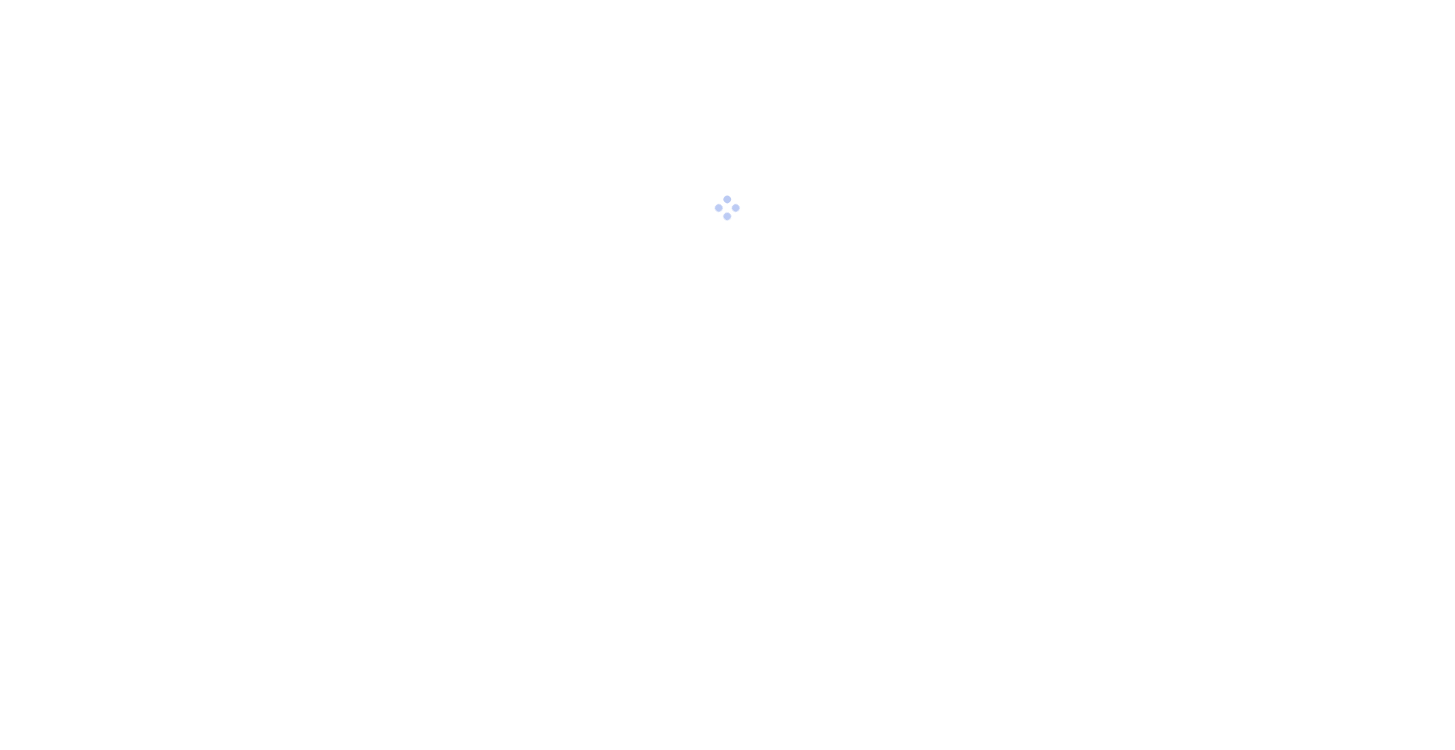 scroll, scrollTop: 0, scrollLeft: 0, axis: both 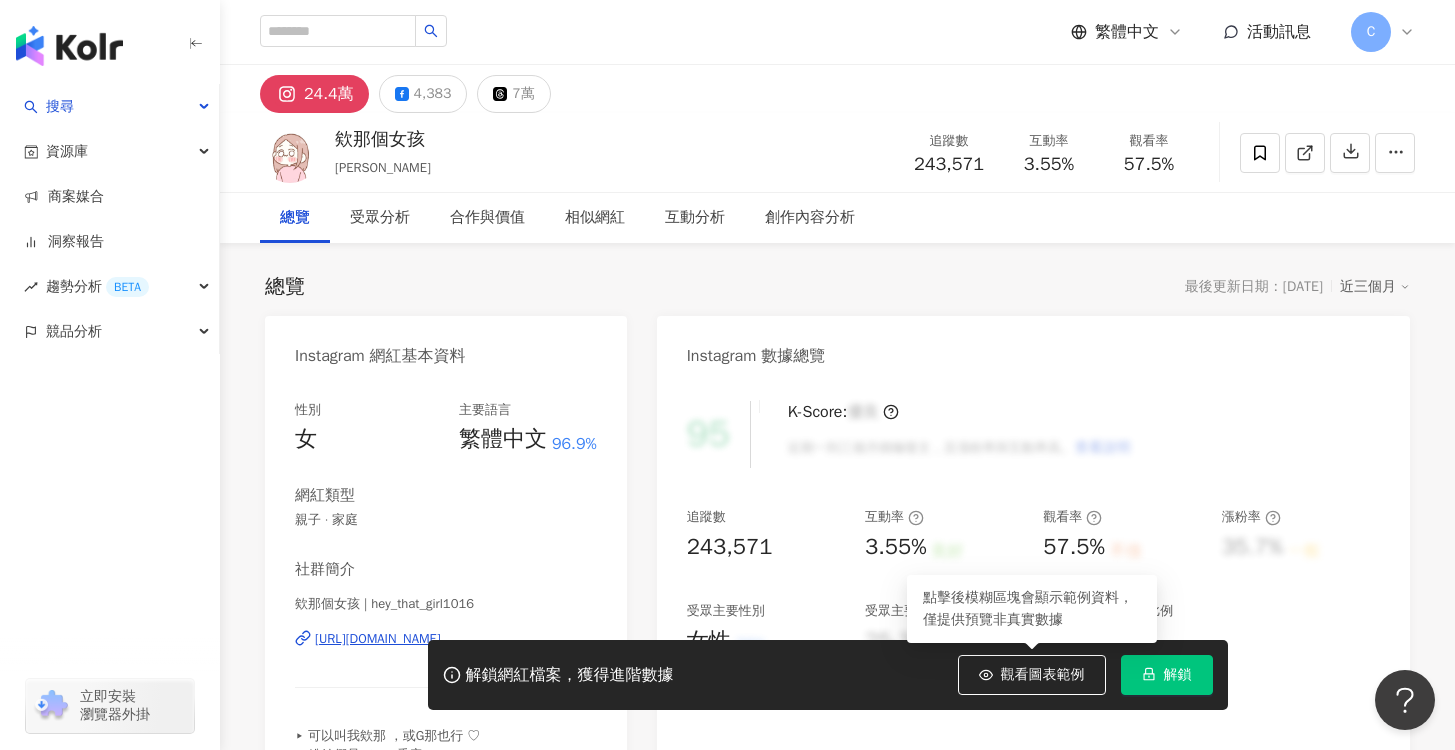click on "解鎖" at bounding box center [1167, 675] 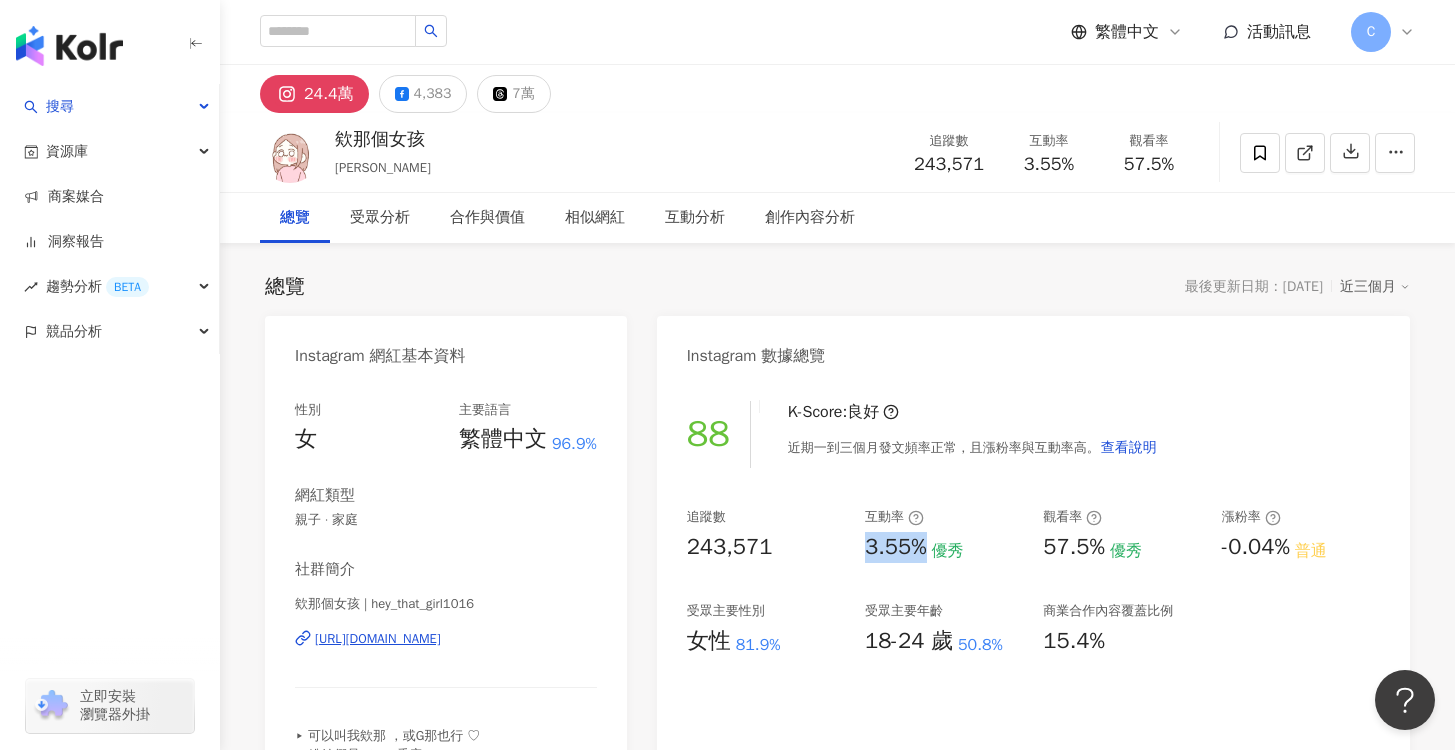 drag, startPoint x: 927, startPoint y: 535, endPoint x: 860, endPoint y: 536, distance: 67.00746 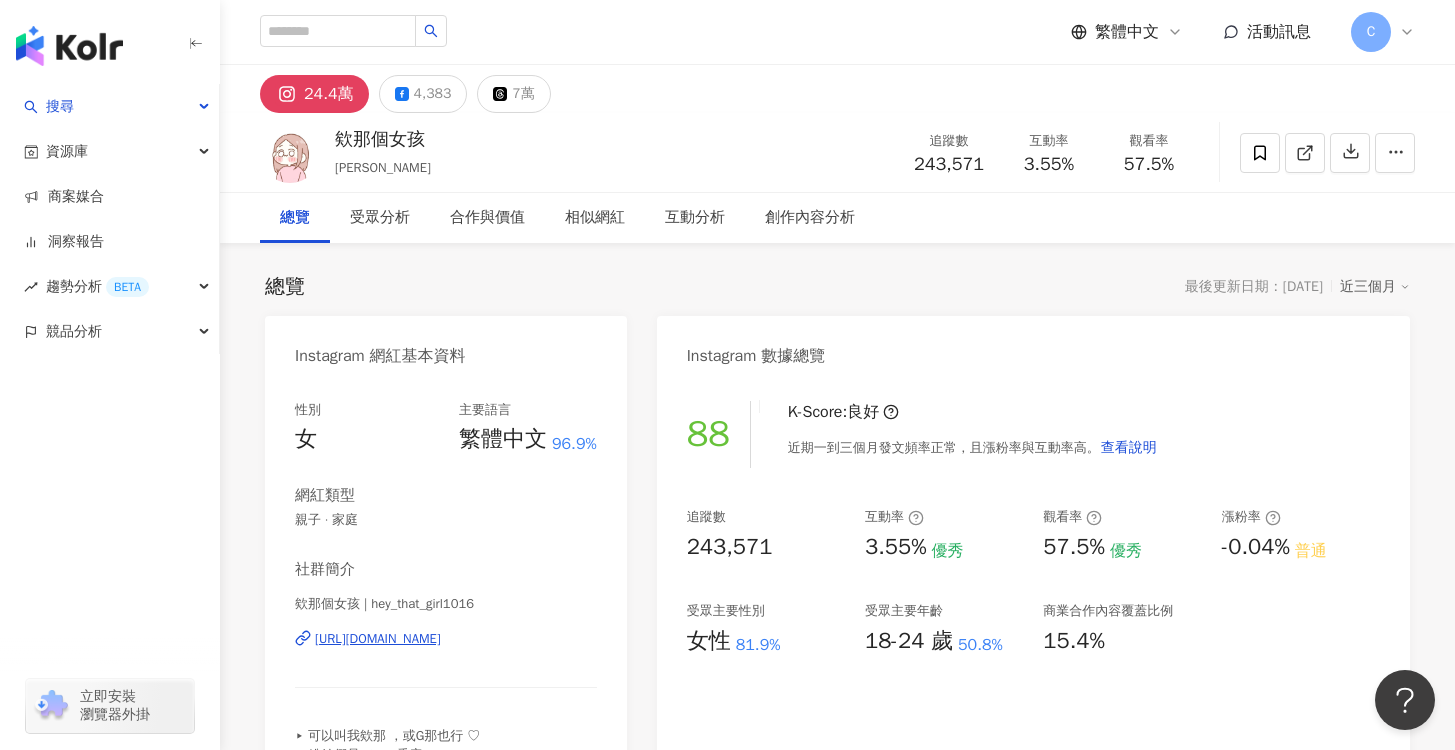 click on "Instagram 數據總覽" at bounding box center (1033, 348) 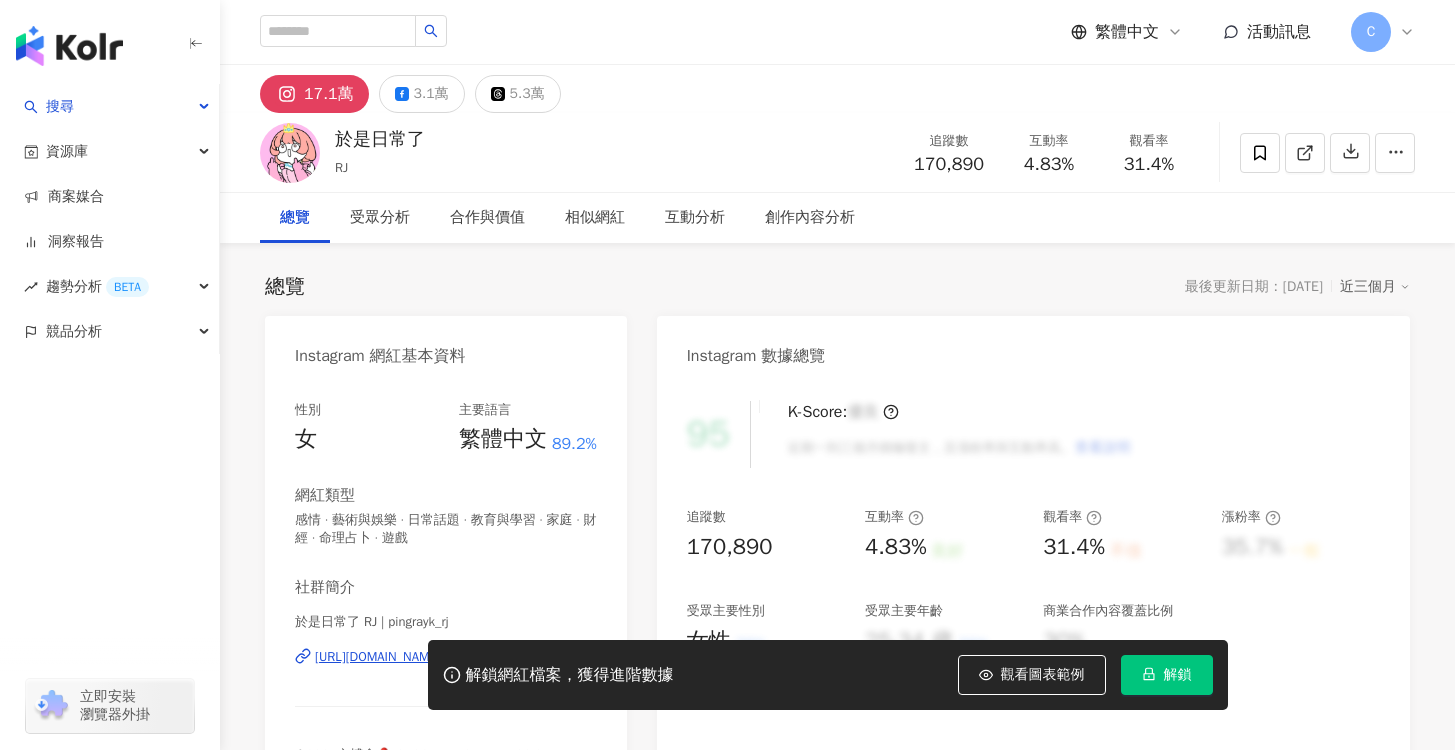 scroll, scrollTop: 0, scrollLeft: 0, axis: both 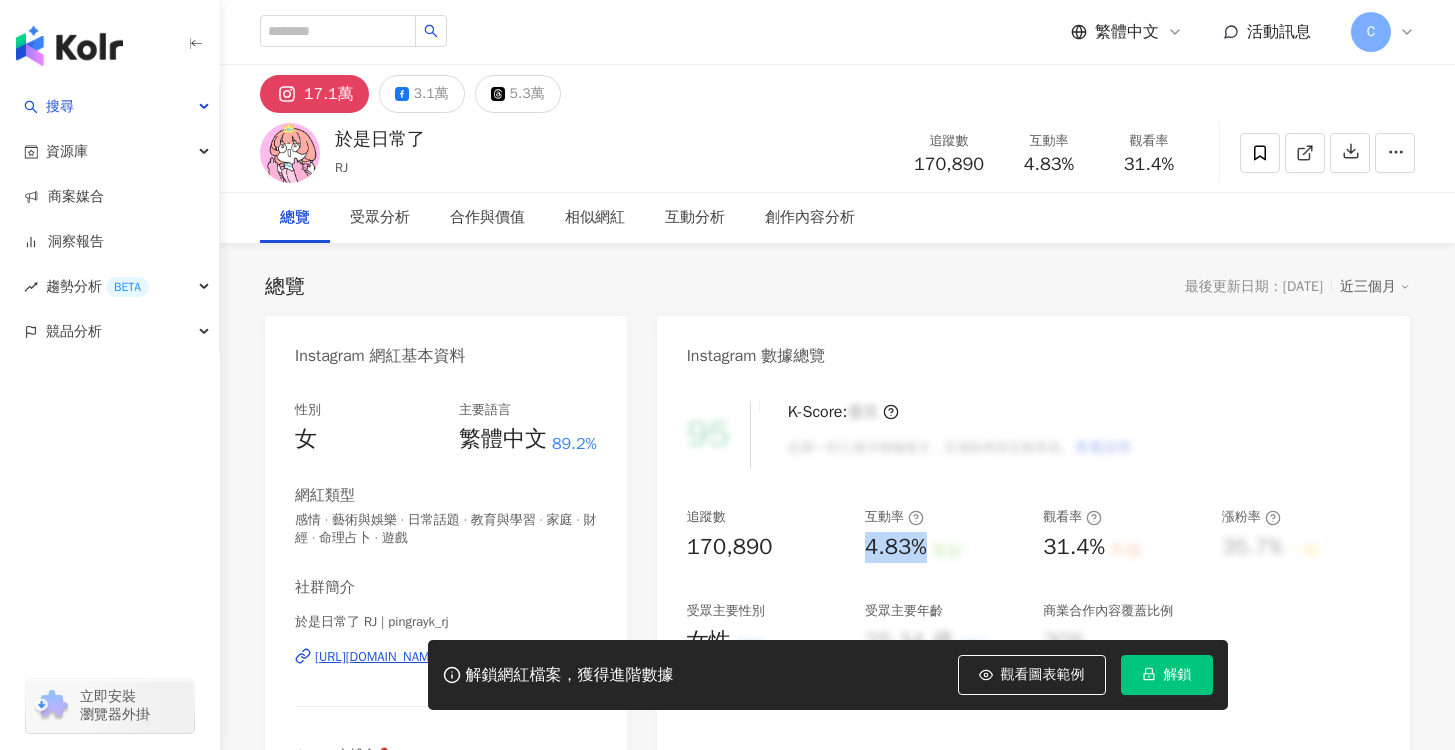 click on "追蹤數   170,890 互動率   4.83% 良好 觀看率   31.4% 不佳 漲粉率   35.7% 一般 受眾主要性別   女性 76% 受眾主要年齡   25-34 歲 76% 商業合作內容覆蓋比例   30%" at bounding box center (1033, 582) 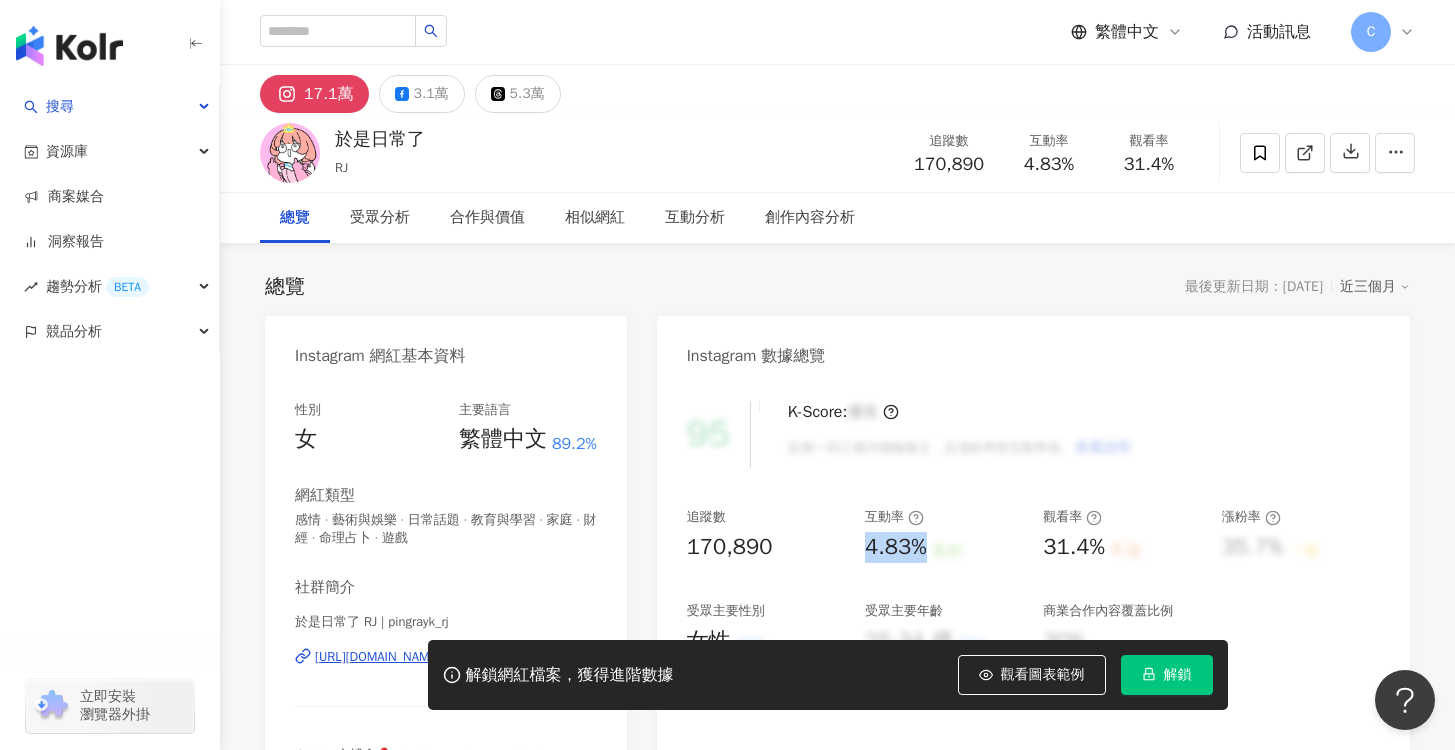 scroll, scrollTop: 0, scrollLeft: 0, axis: both 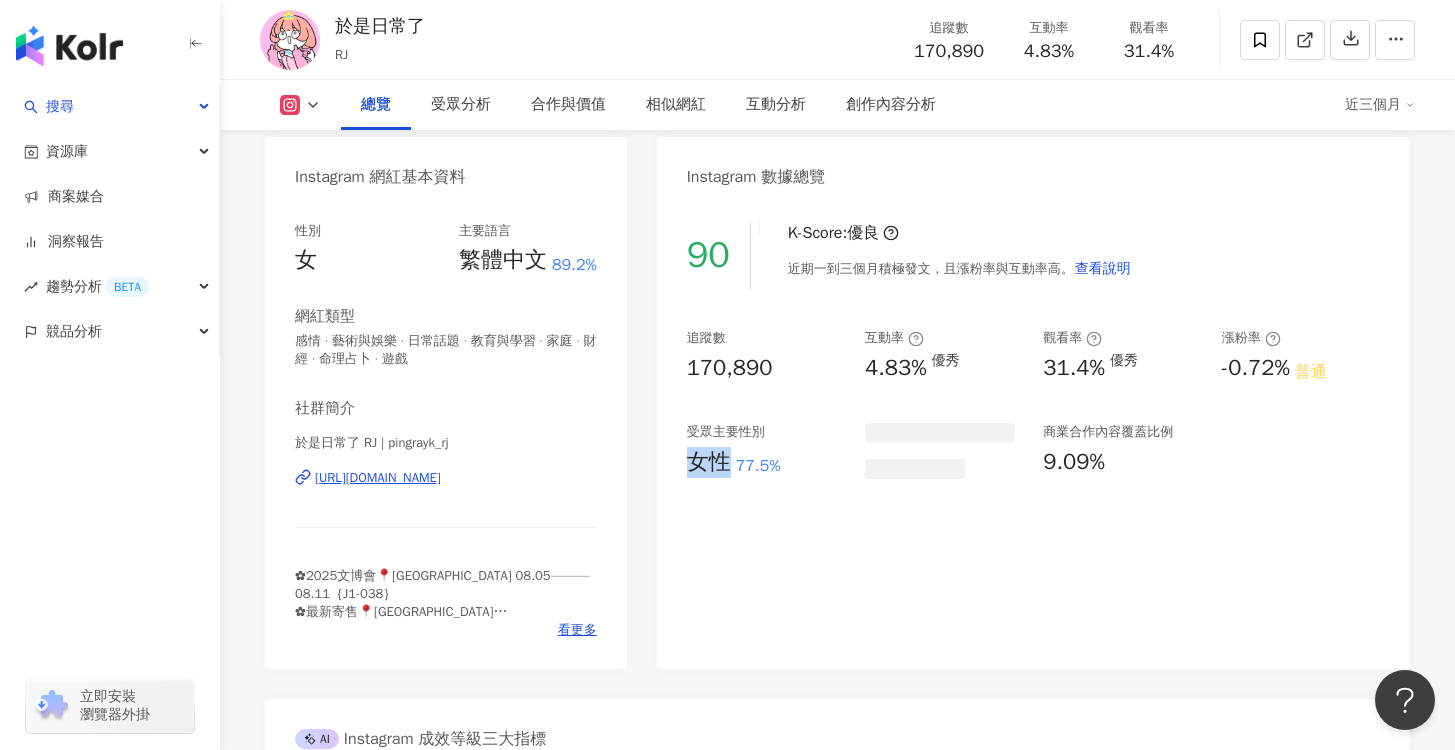 drag, startPoint x: 683, startPoint y: 462, endPoint x: 727, endPoint y: 471, distance: 44.911022 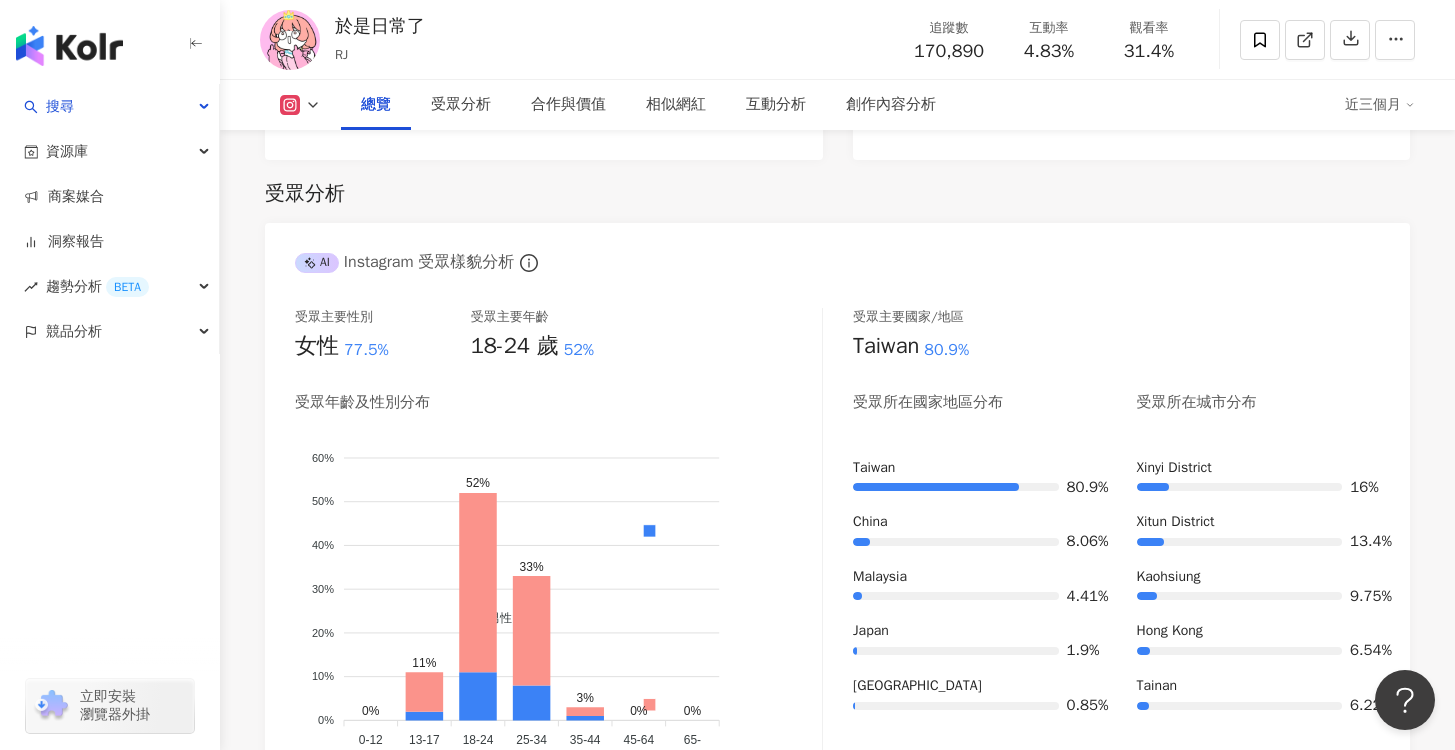 scroll, scrollTop: 1769, scrollLeft: 0, axis: vertical 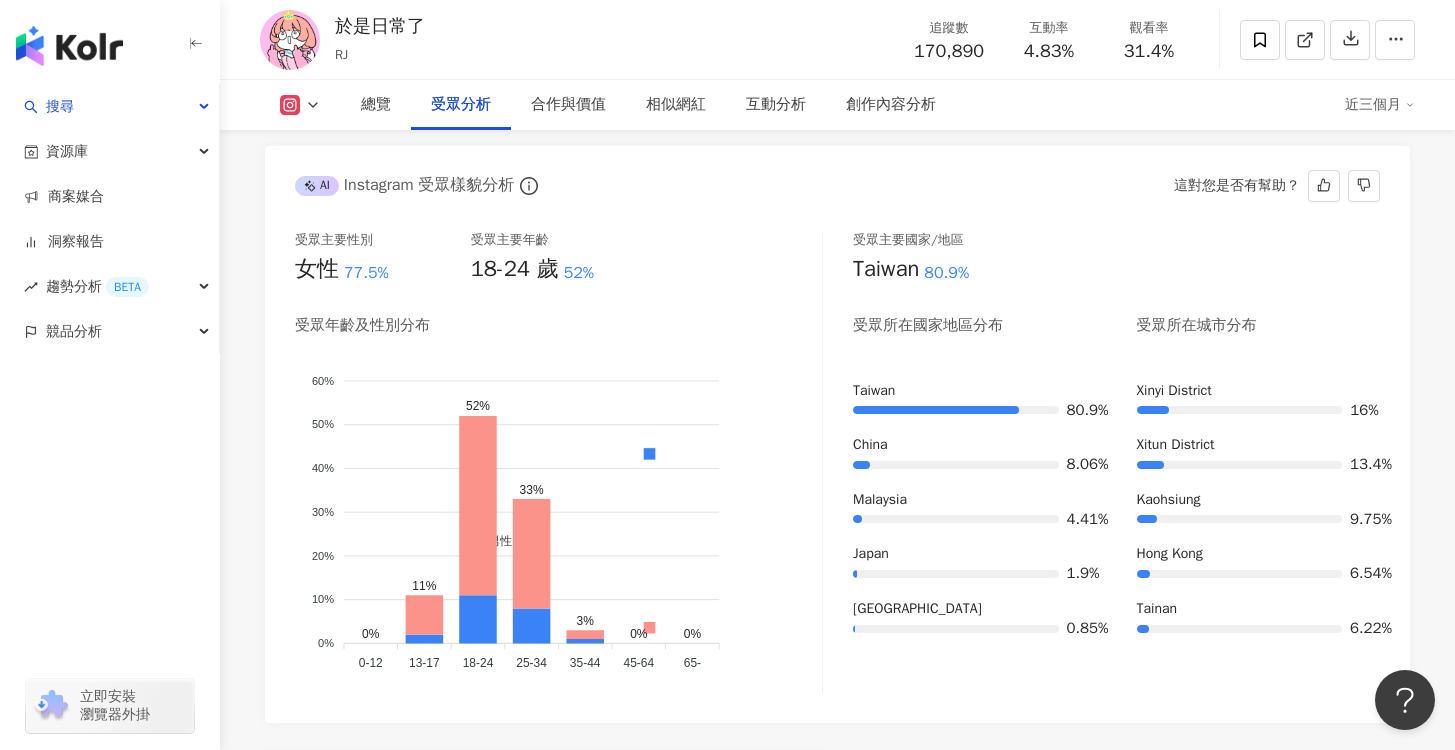 drag, startPoint x: 389, startPoint y: 667, endPoint x: 404, endPoint y: 670, distance: 15.297058 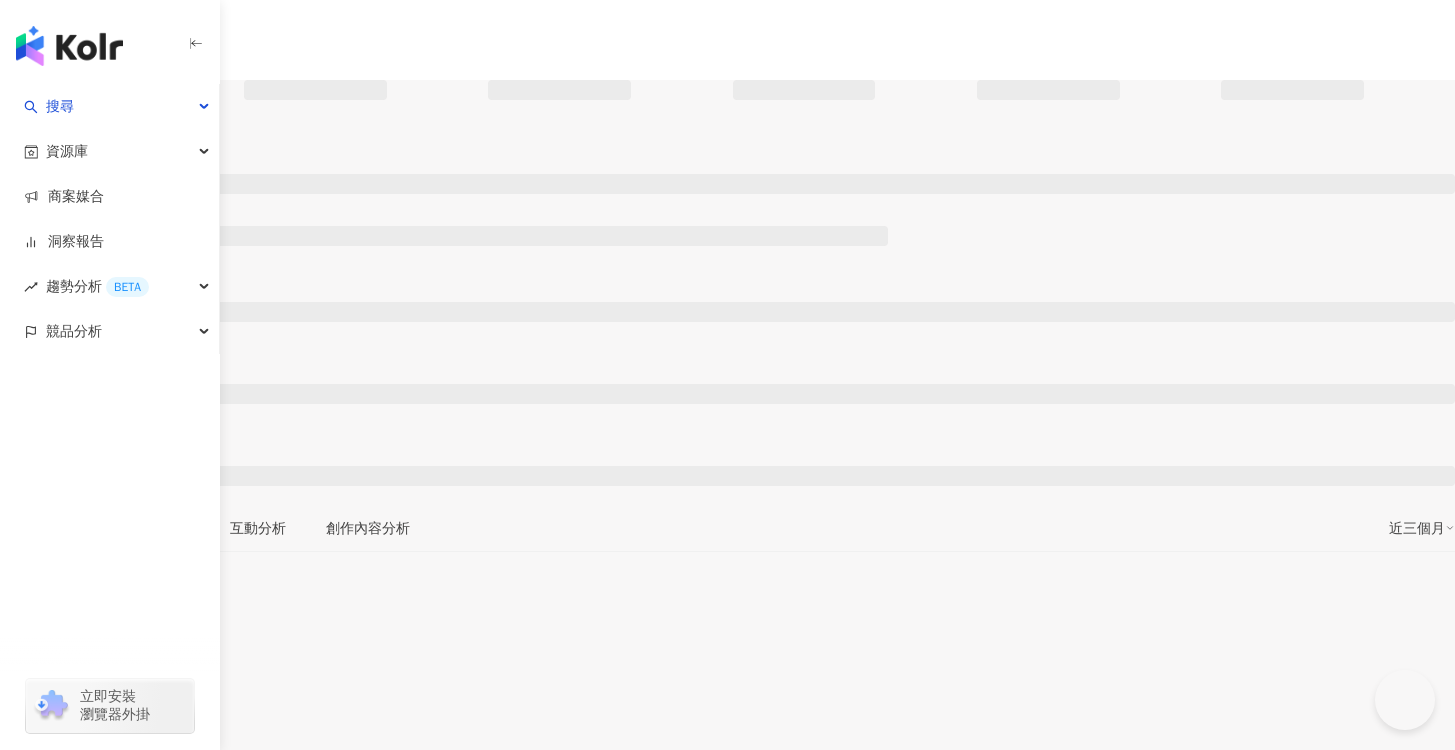 scroll, scrollTop: 0, scrollLeft: 0, axis: both 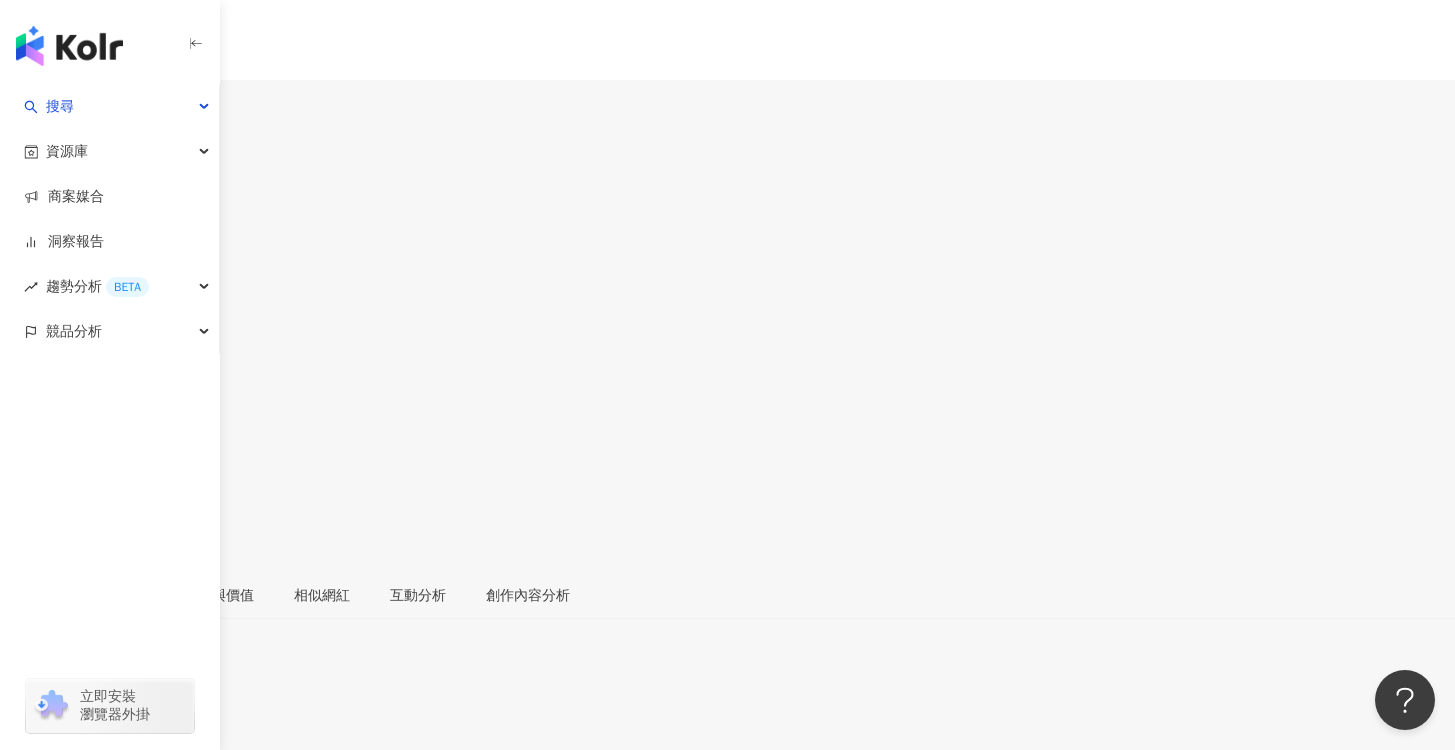 drag, startPoint x: 856, startPoint y: 556, endPoint x: 921, endPoint y: 556, distance: 65 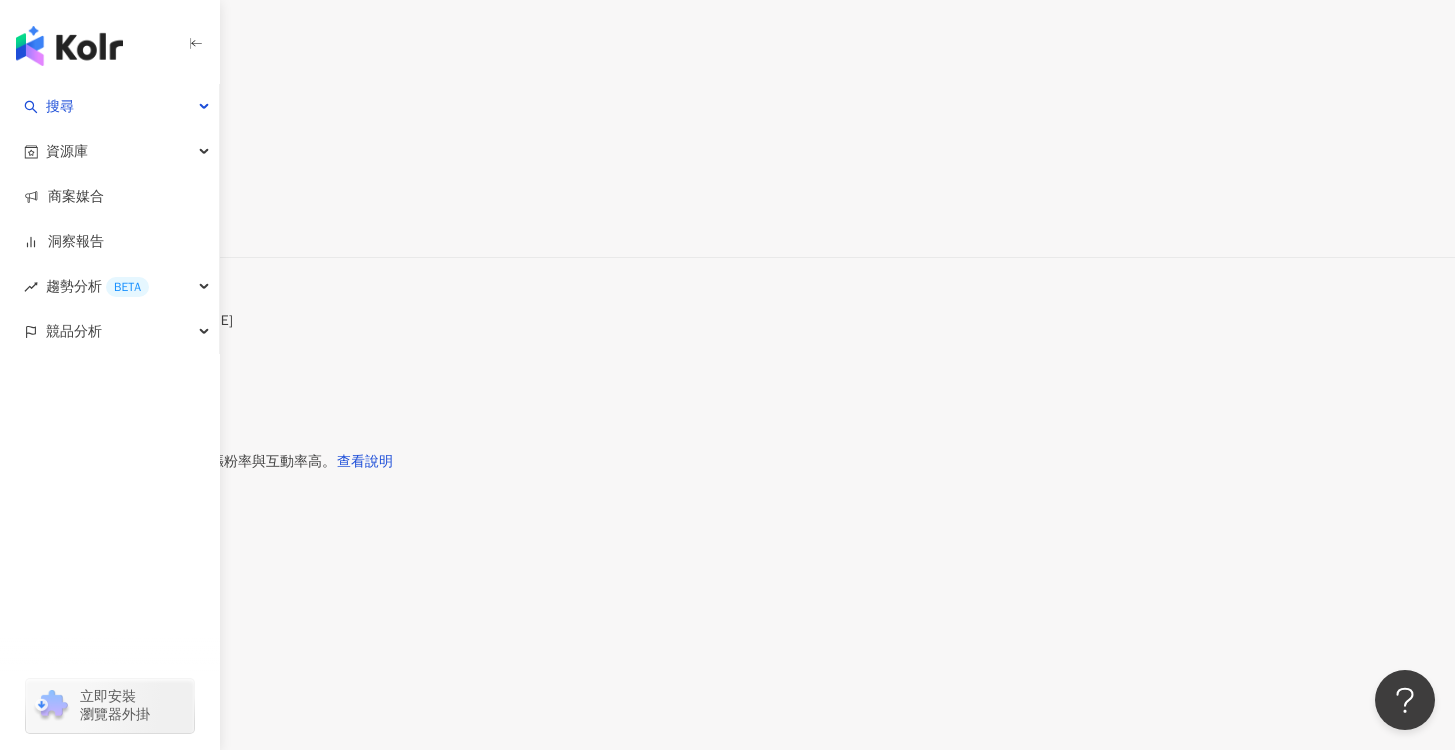 scroll, scrollTop: 305, scrollLeft: 0, axis: vertical 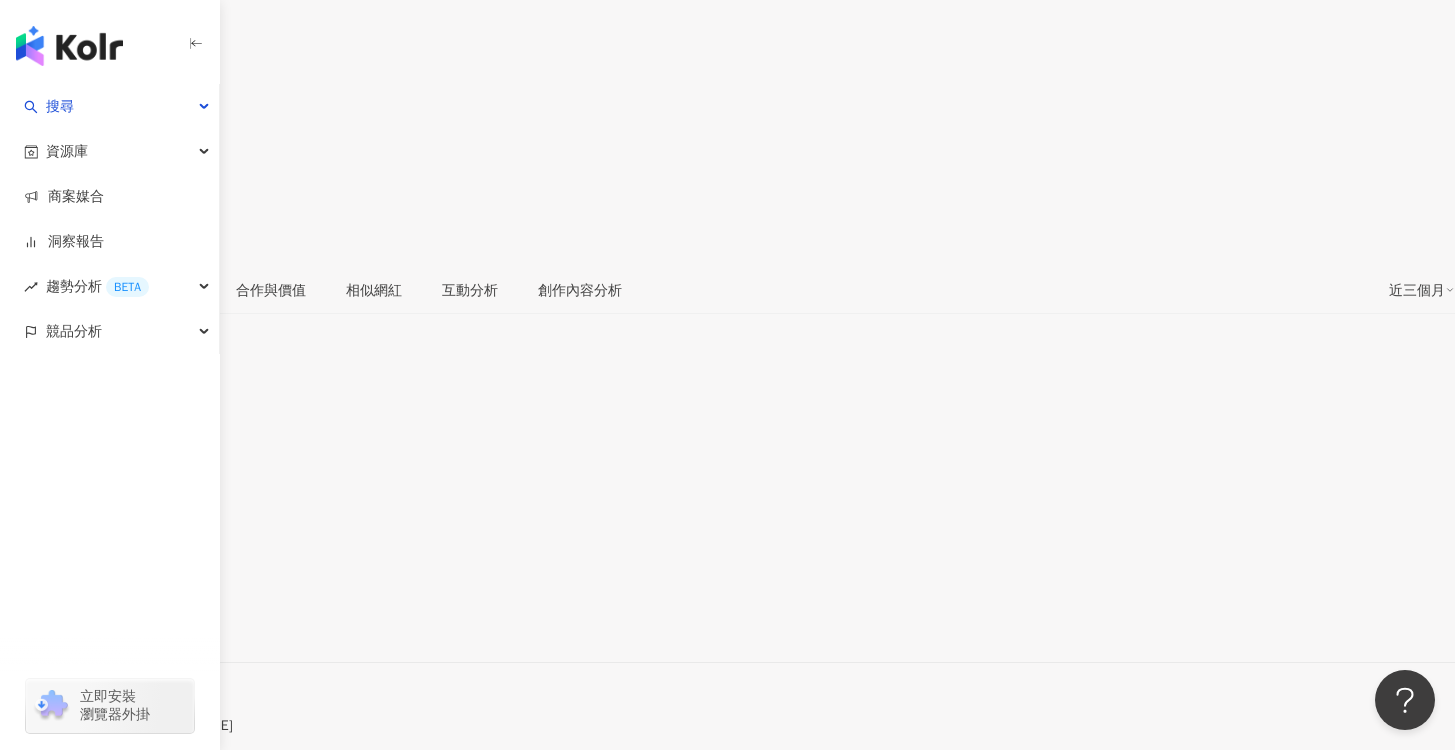 drag, startPoint x: 771, startPoint y: 347, endPoint x: 735, endPoint y: 348, distance: 36.013885 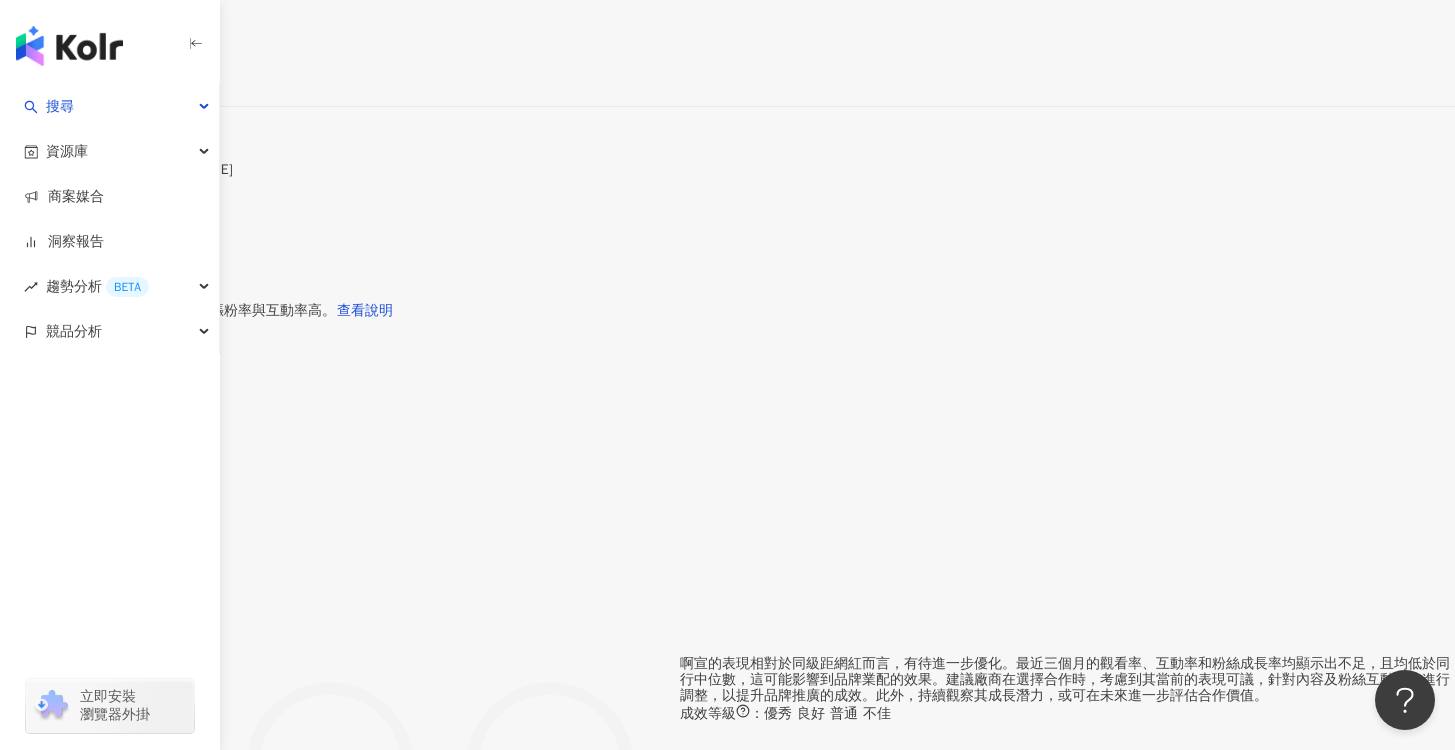 scroll, scrollTop: 0, scrollLeft: 0, axis: both 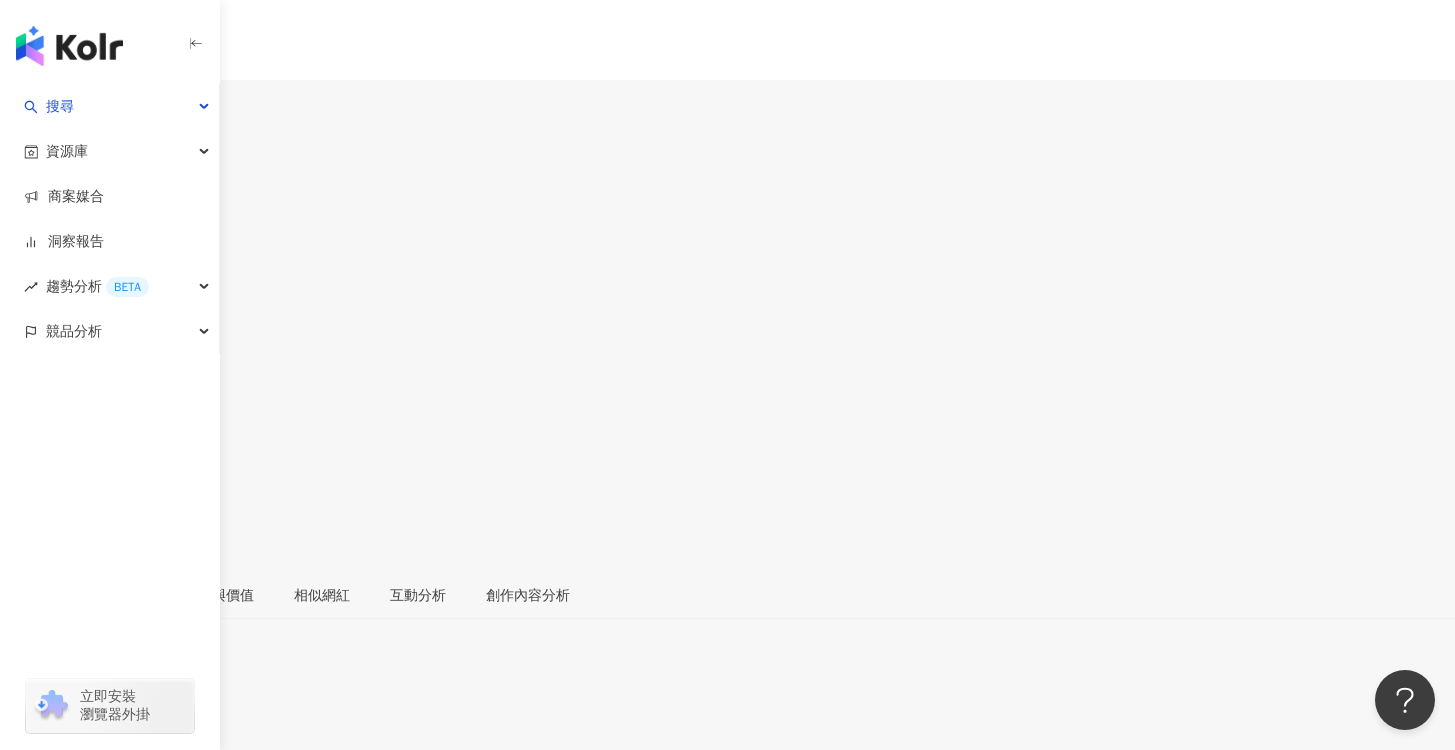 click on "查看說明" at bounding box center [365, 1172] 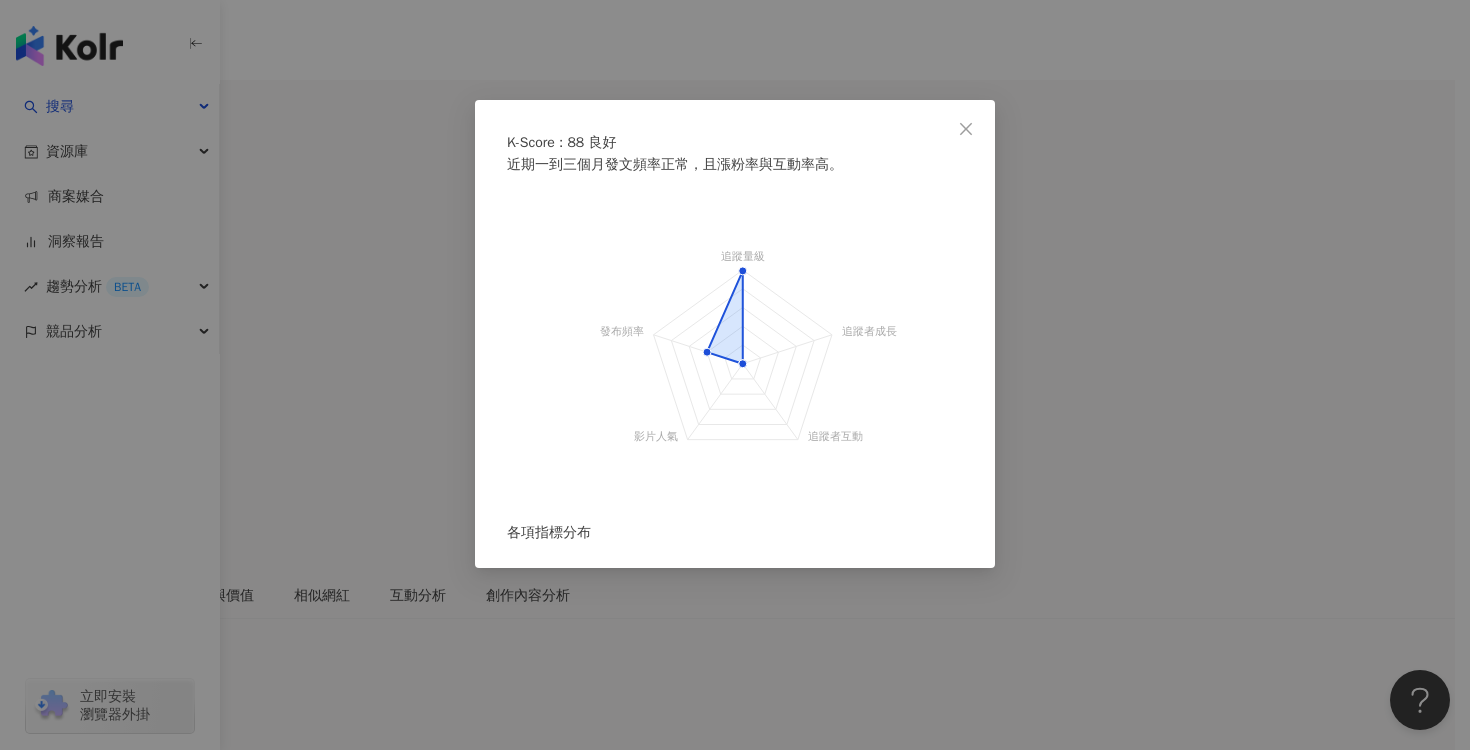 click on "K-Score :   88 良好 近期一到三個月發文頻率正常，且漲粉率與互動率高。 追蹤量級 追蹤者成長 追蹤者互動 影片人氣 發布頻率 各項指標分布" at bounding box center (735, 375) 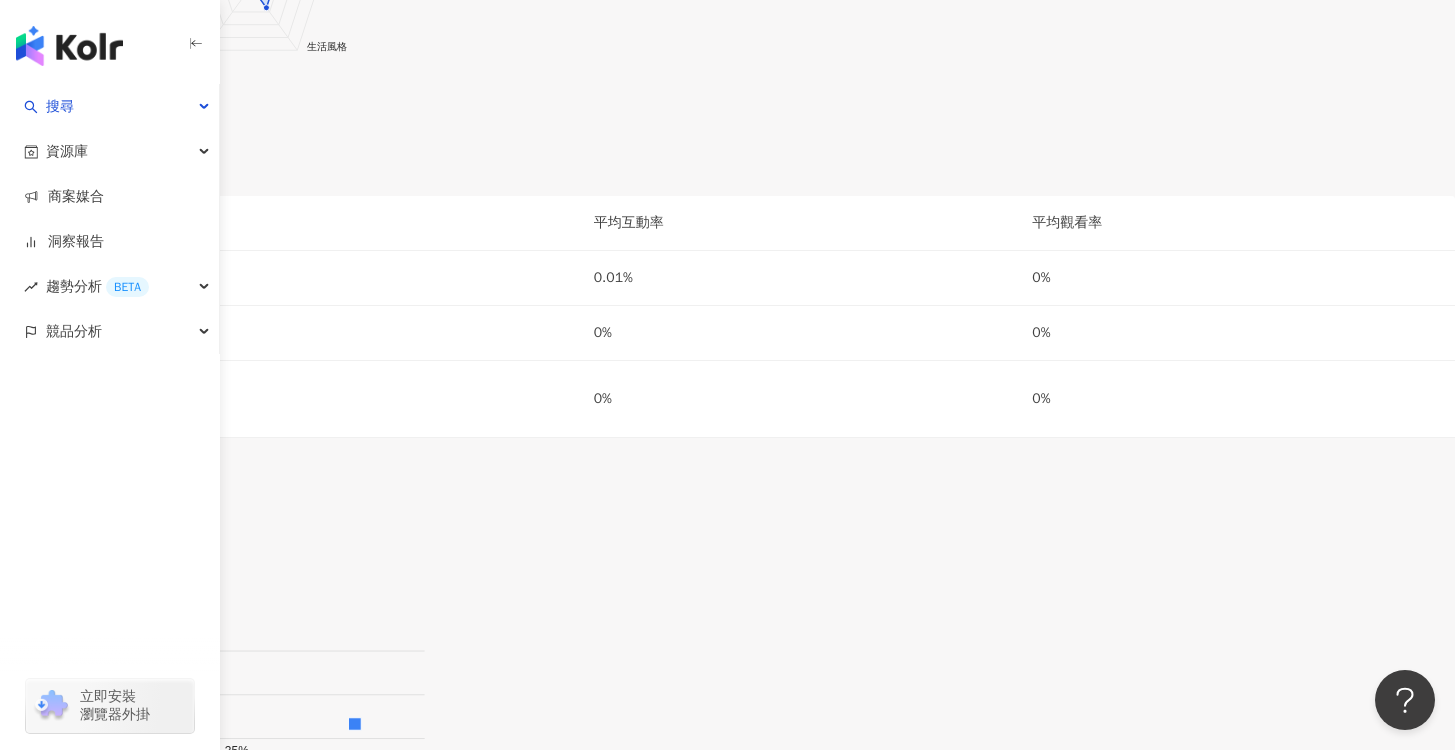 scroll, scrollTop: 2618, scrollLeft: 0, axis: vertical 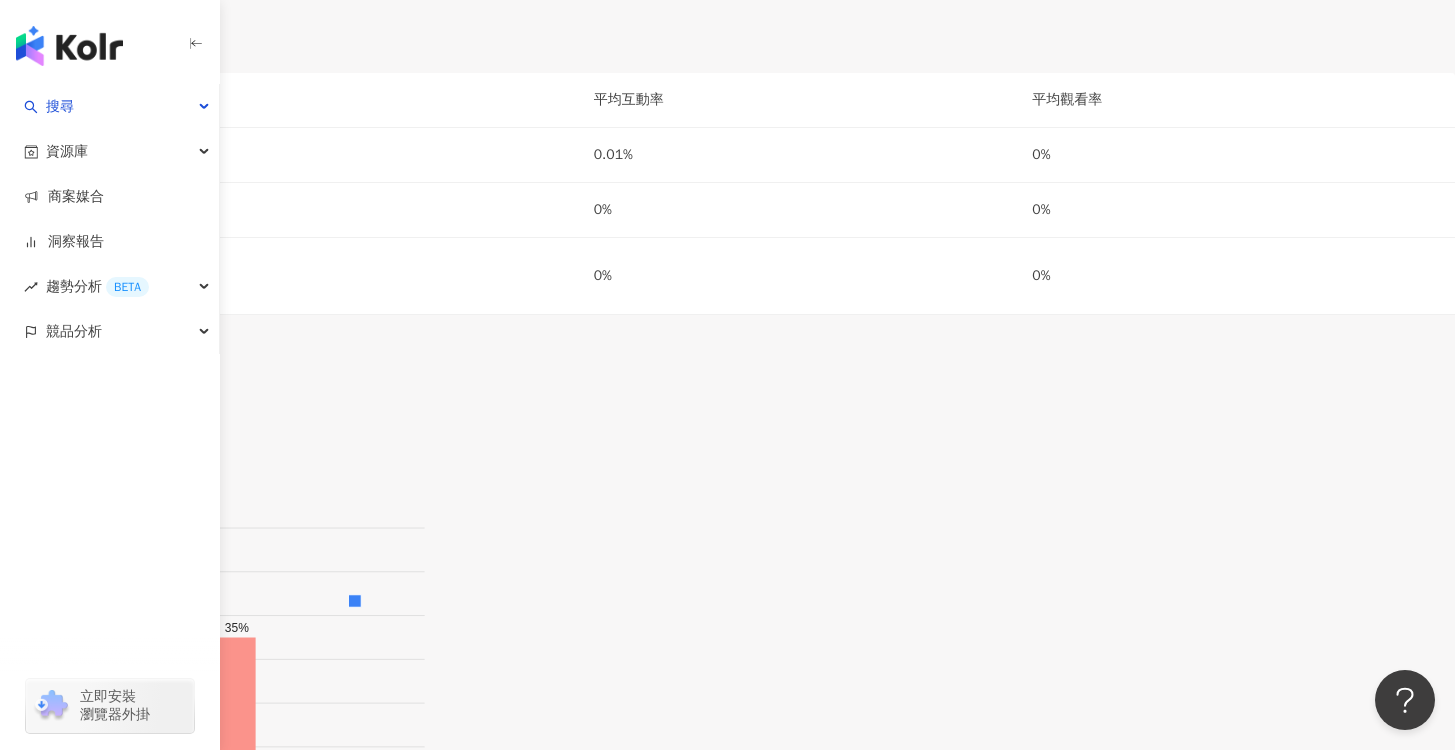 click on "合作與價值" at bounding box center (271, -2022) 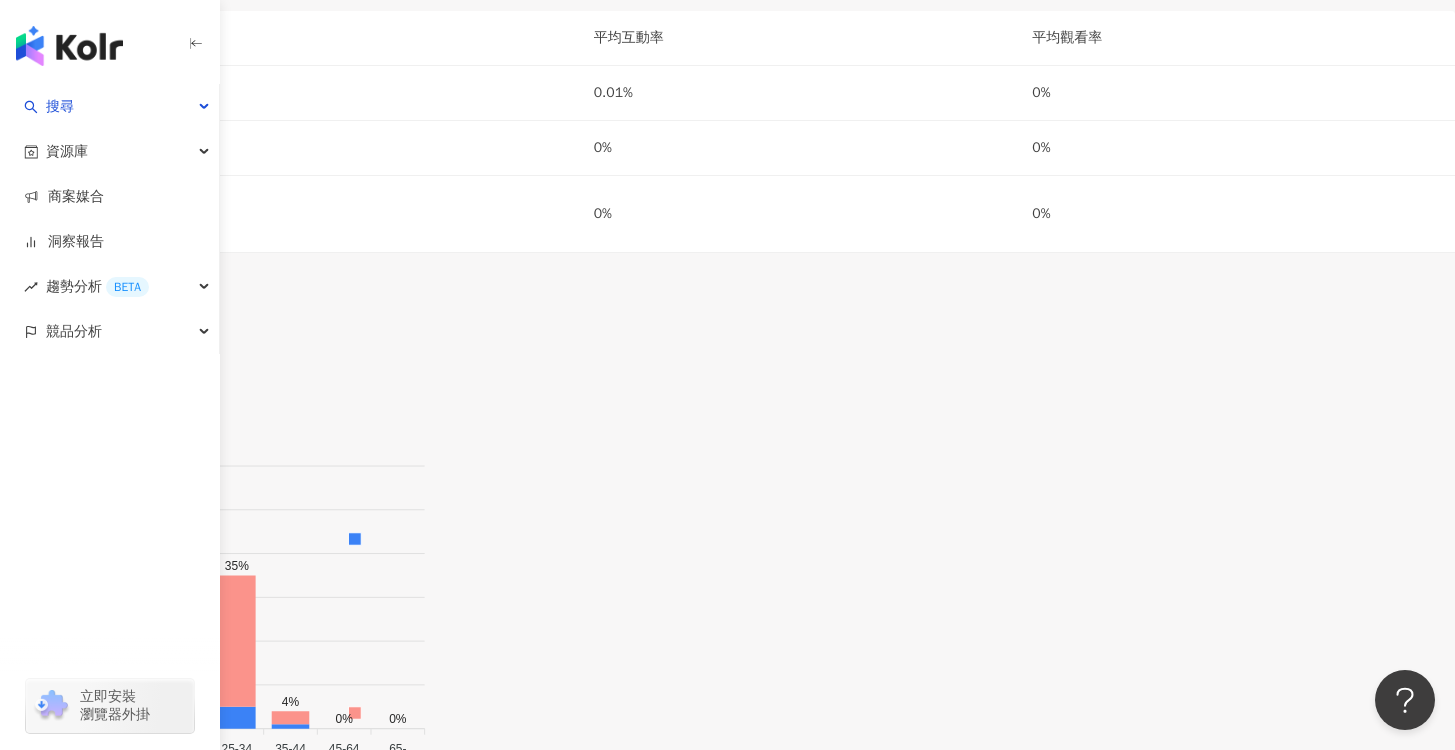 click on "受眾分析" at bounding box center [168, -2084] 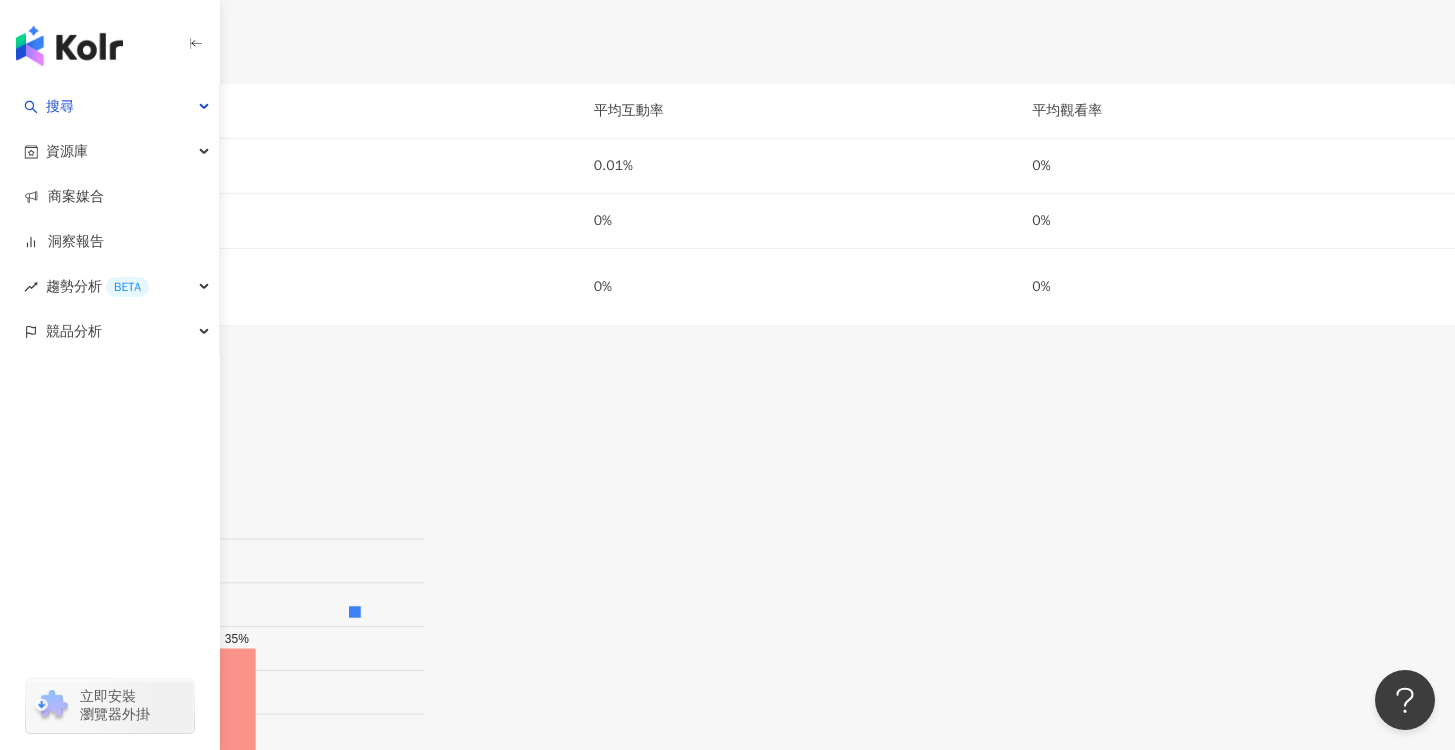 scroll, scrollTop: 3945, scrollLeft: 0, axis: vertical 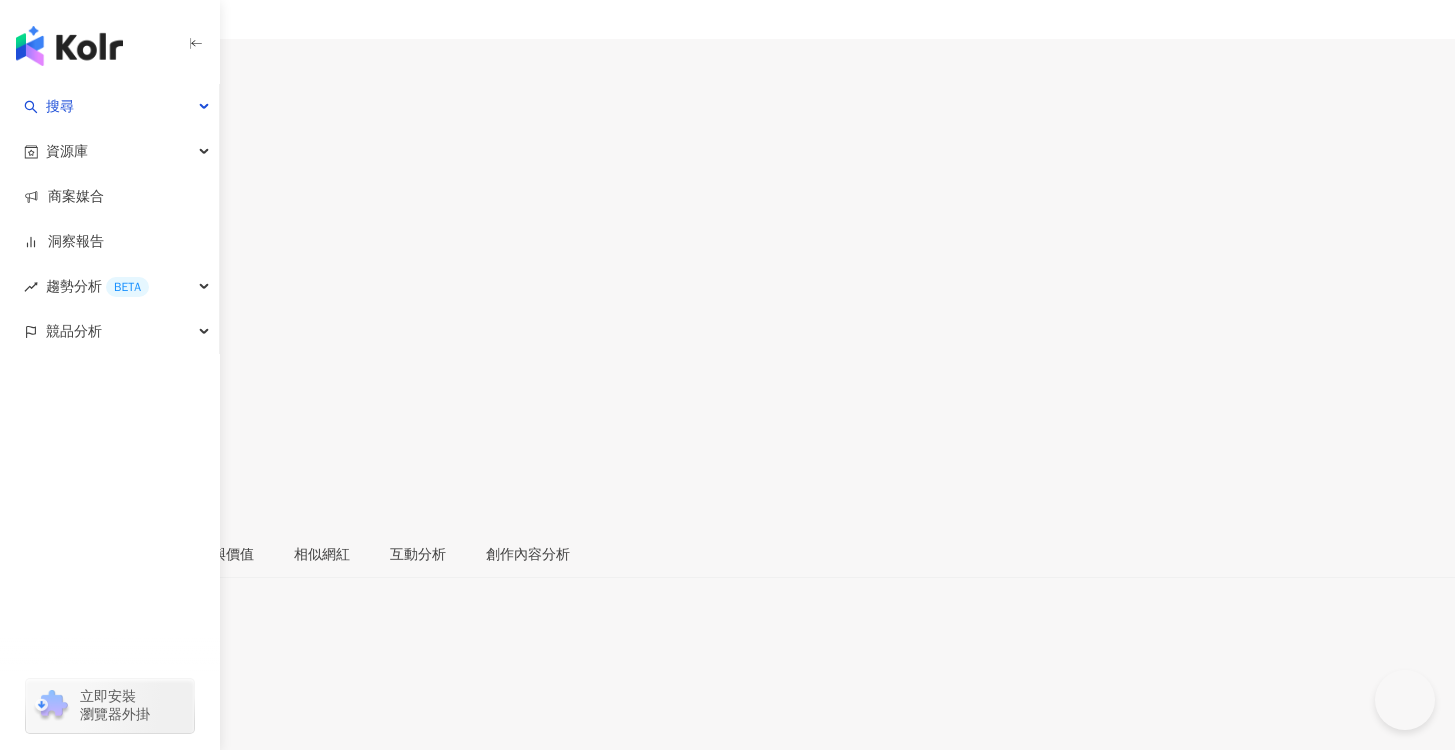 drag, startPoint x: 856, startPoint y: 500, endPoint x: 923, endPoint y: 503, distance: 67.06713 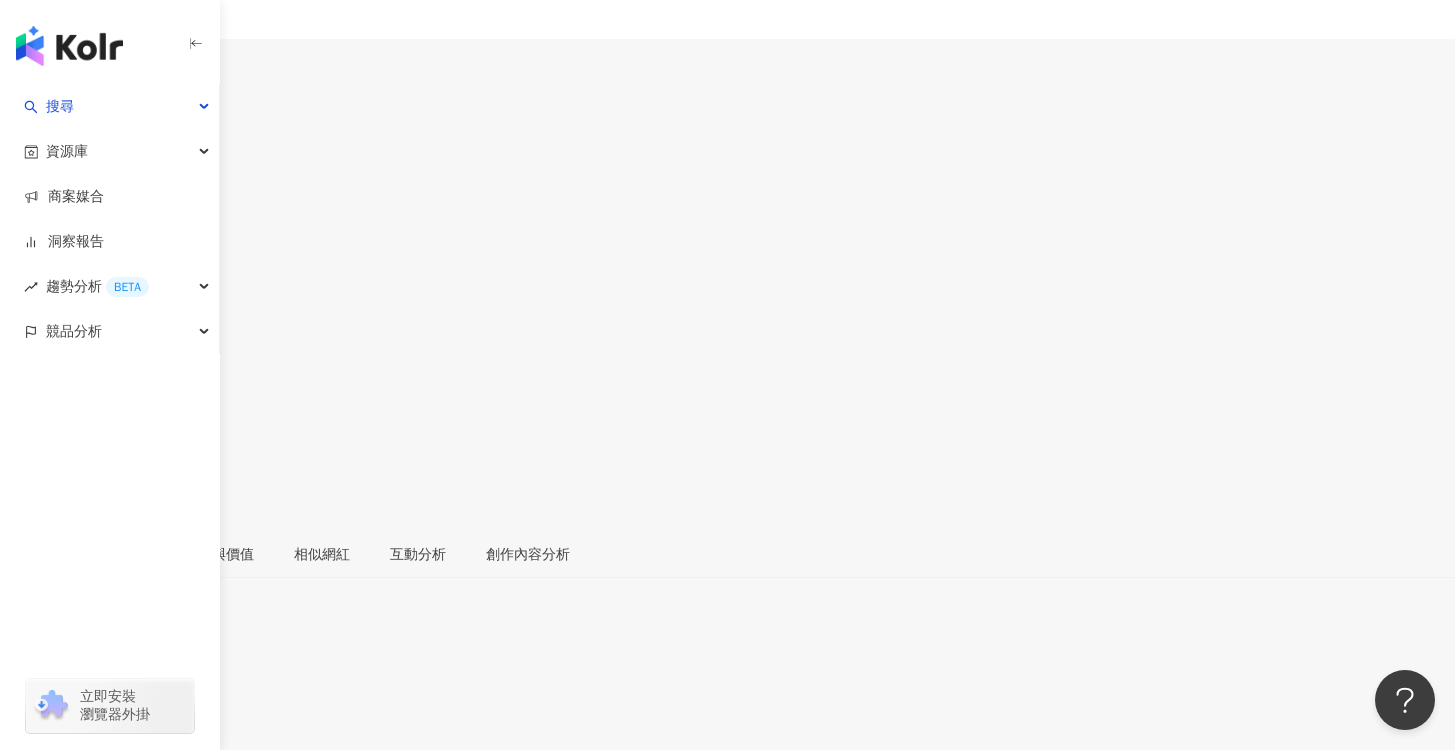 scroll, scrollTop: 0, scrollLeft: 0, axis: both 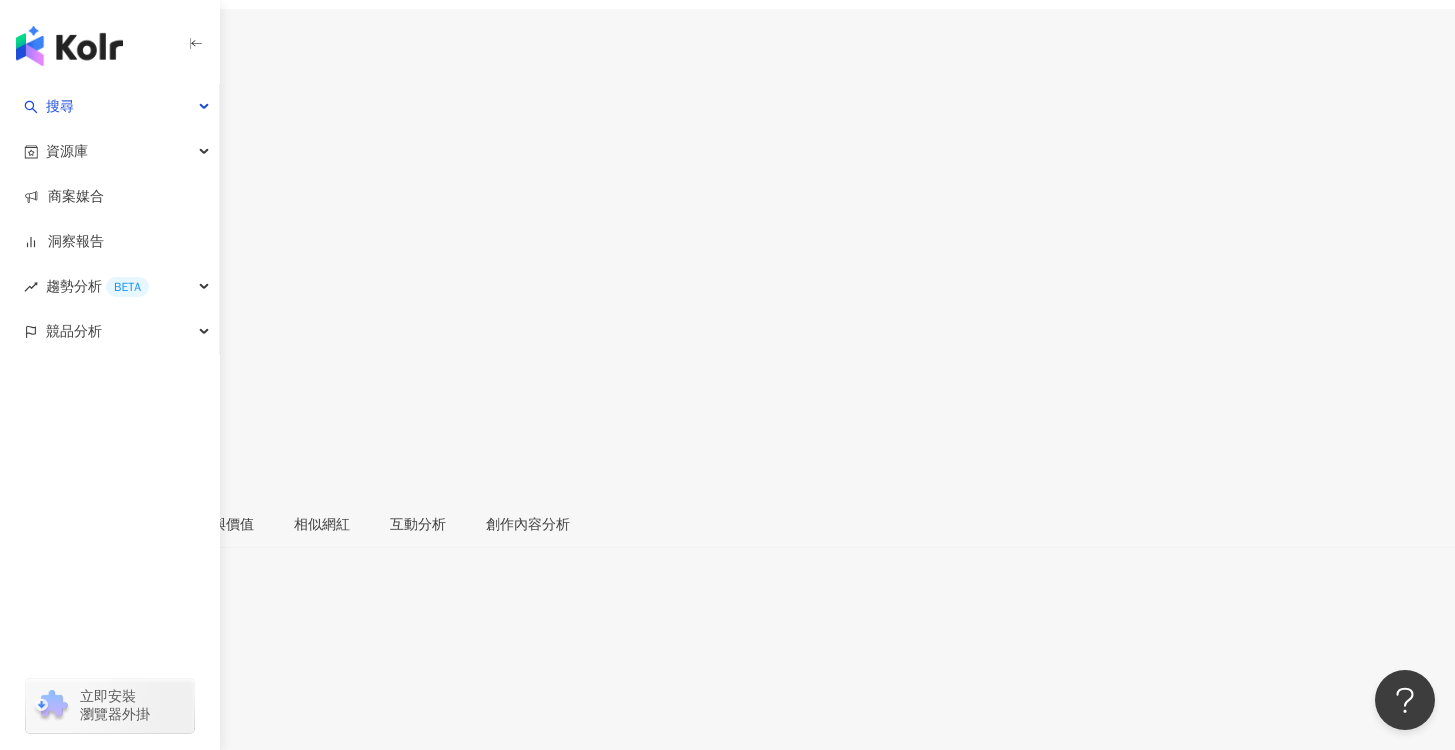 click on "解鎖" at bounding box center [46, 13282] 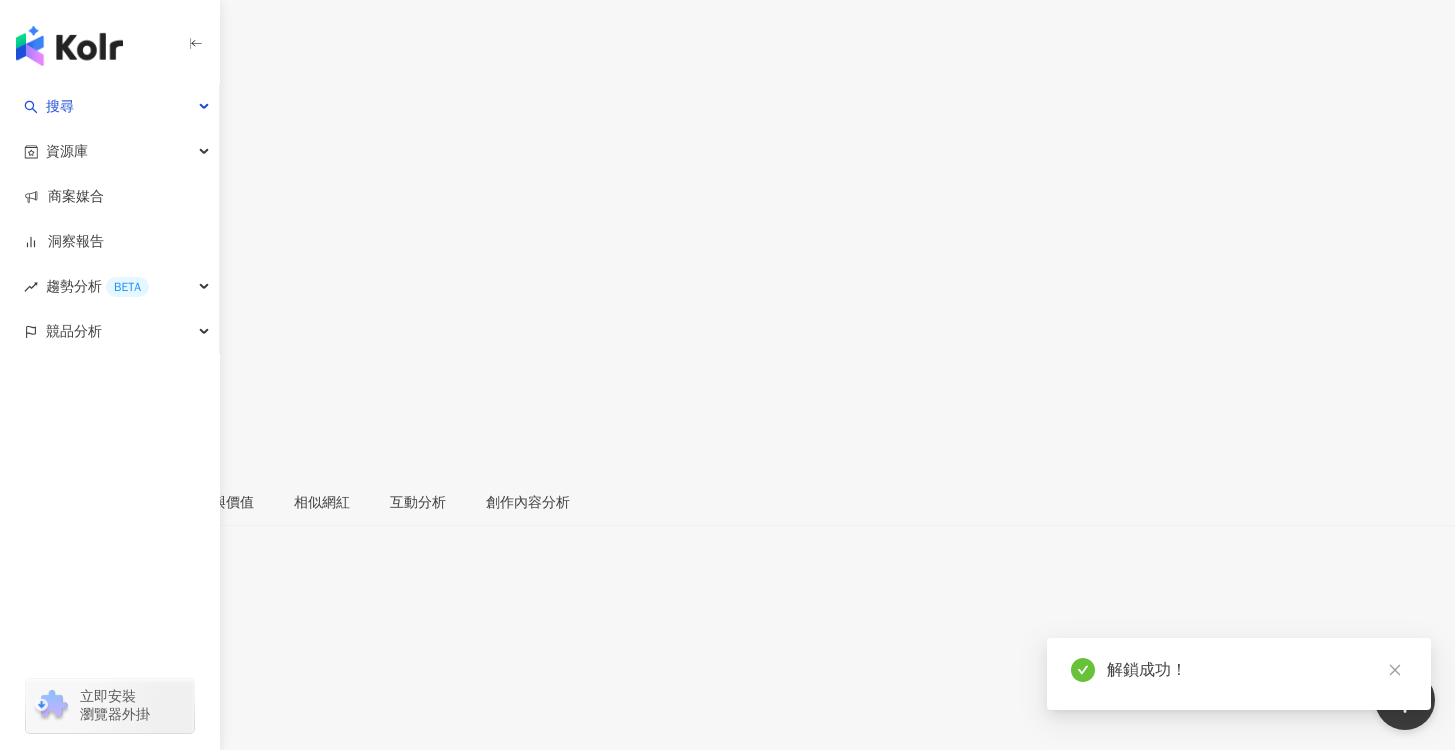 scroll, scrollTop: 71, scrollLeft: 0, axis: vertical 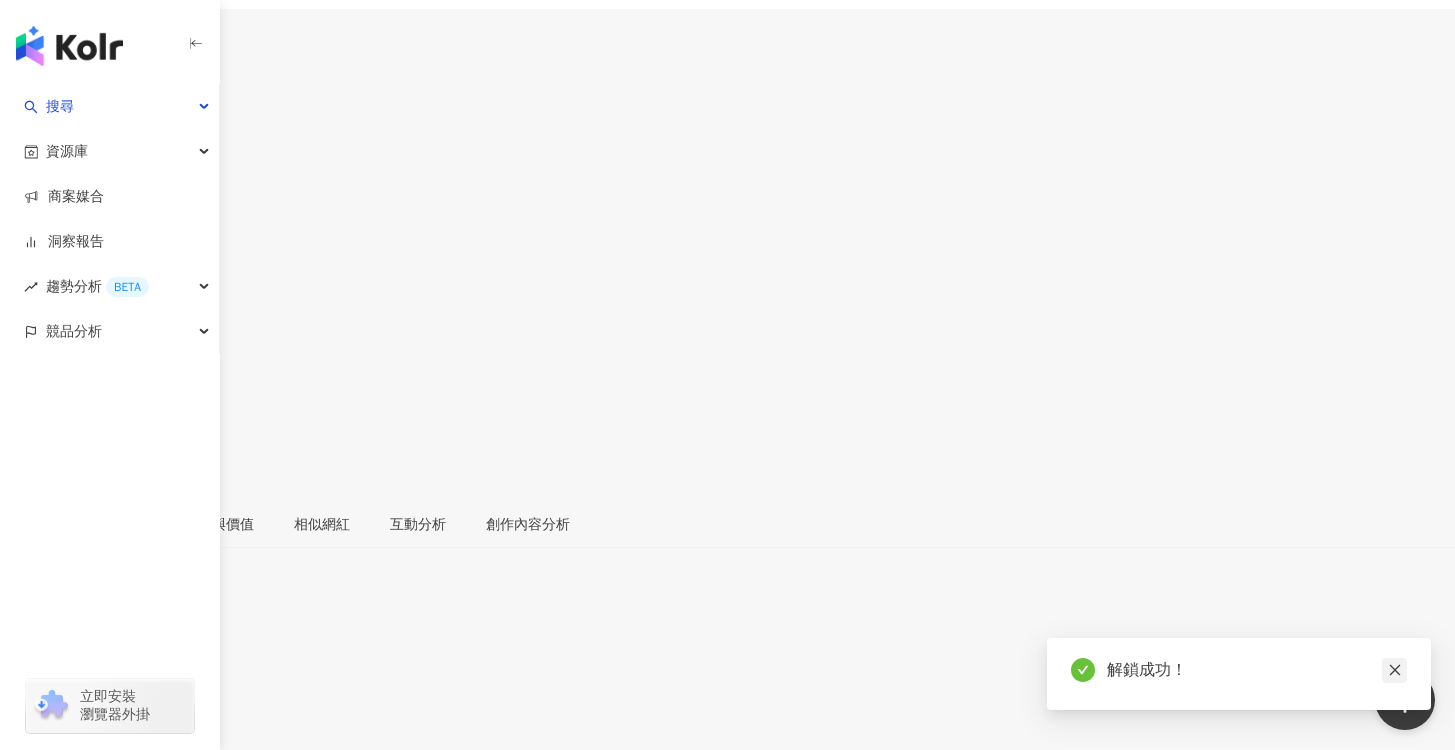 click 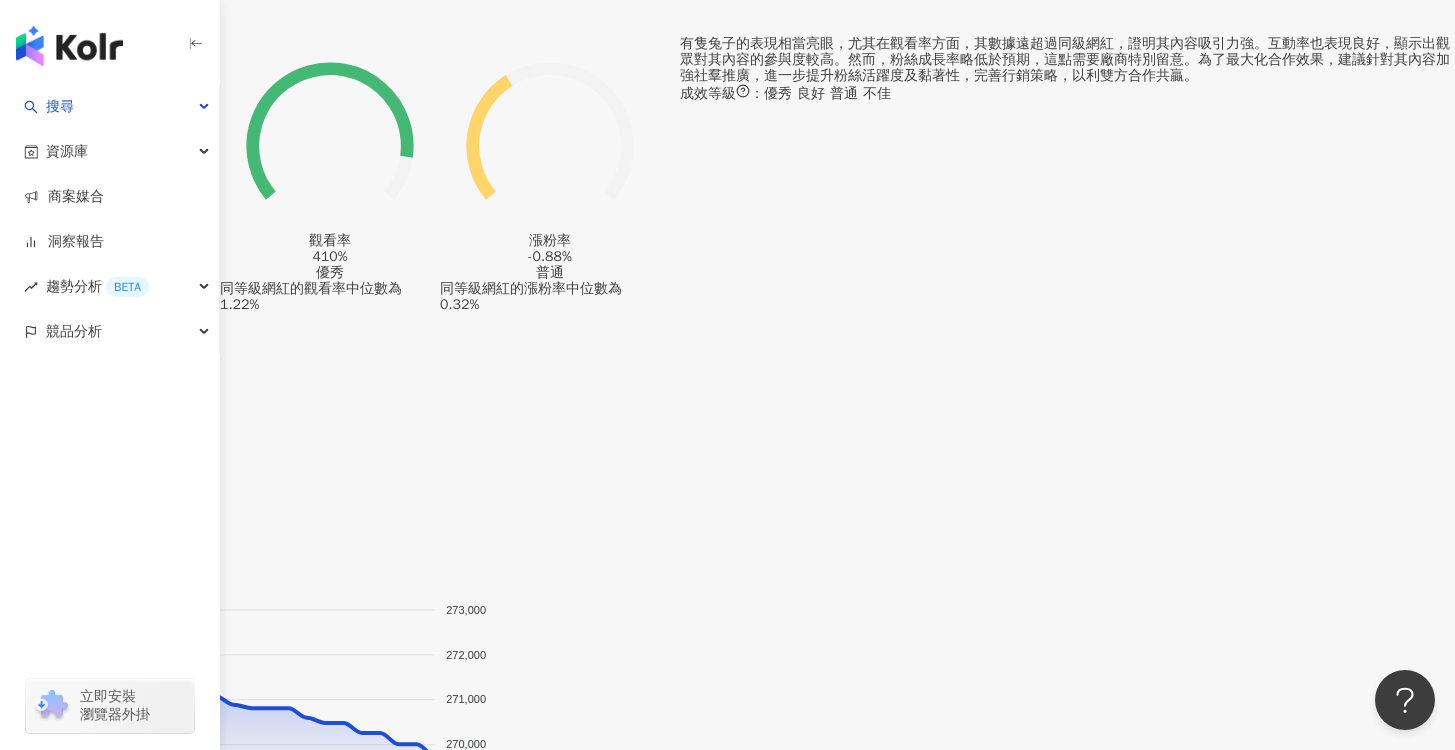 scroll, scrollTop: 1730, scrollLeft: 0, axis: vertical 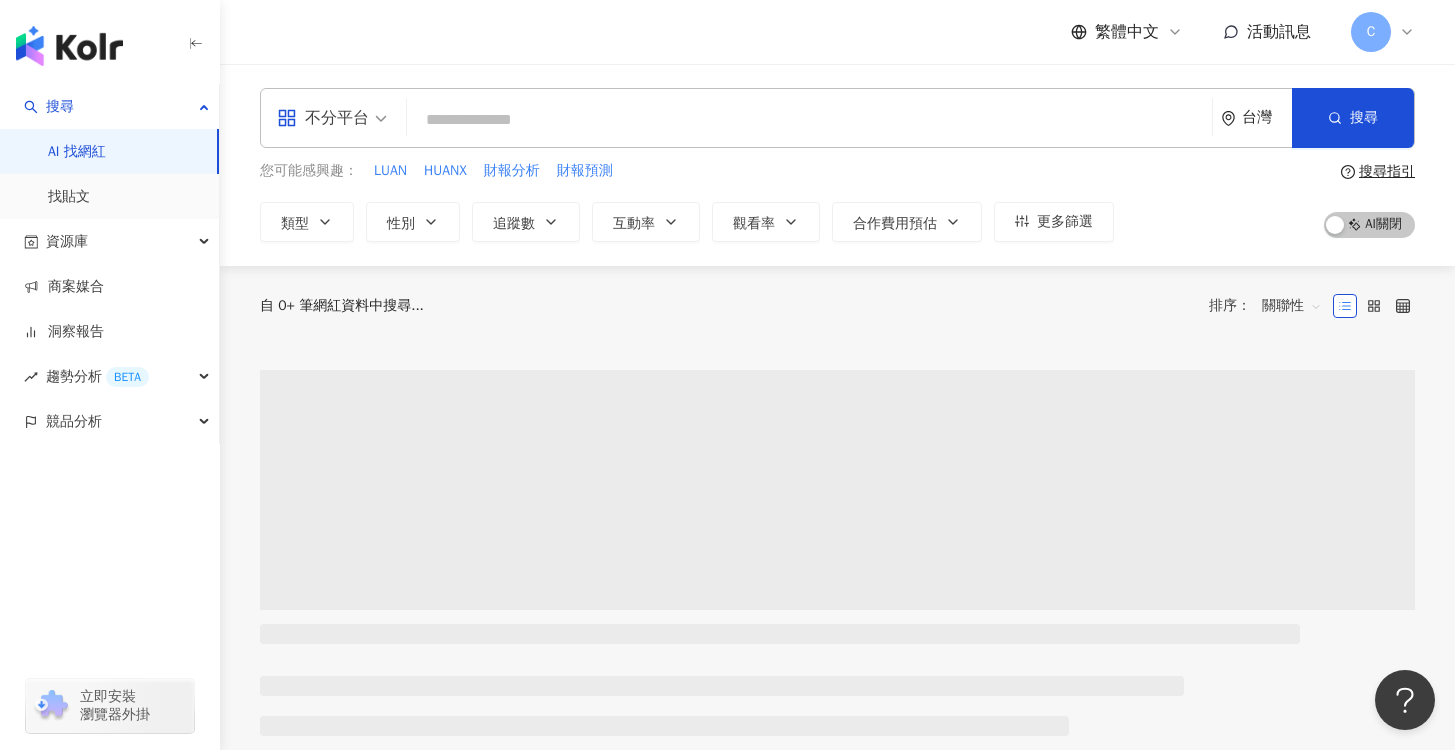 click at bounding box center (809, 120) 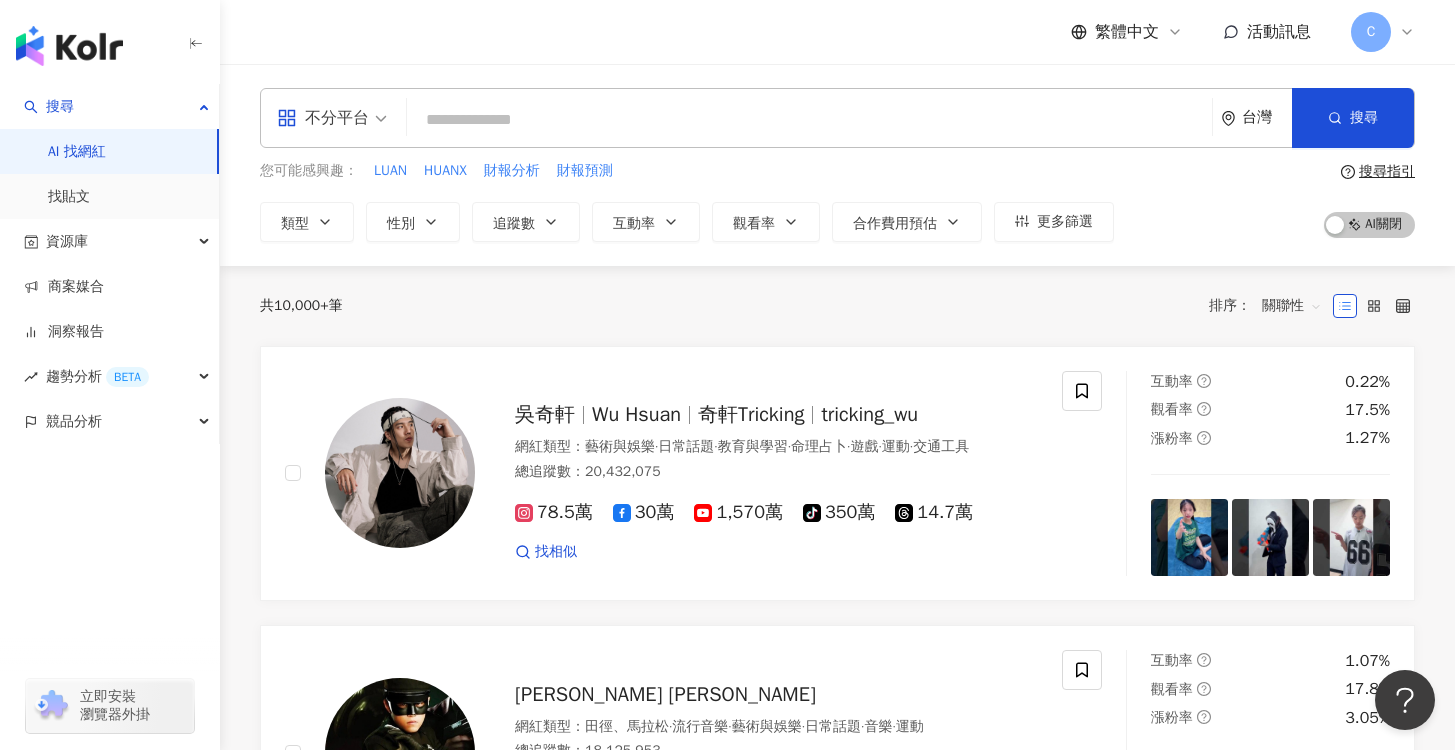 click at bounding box center [809, 120] 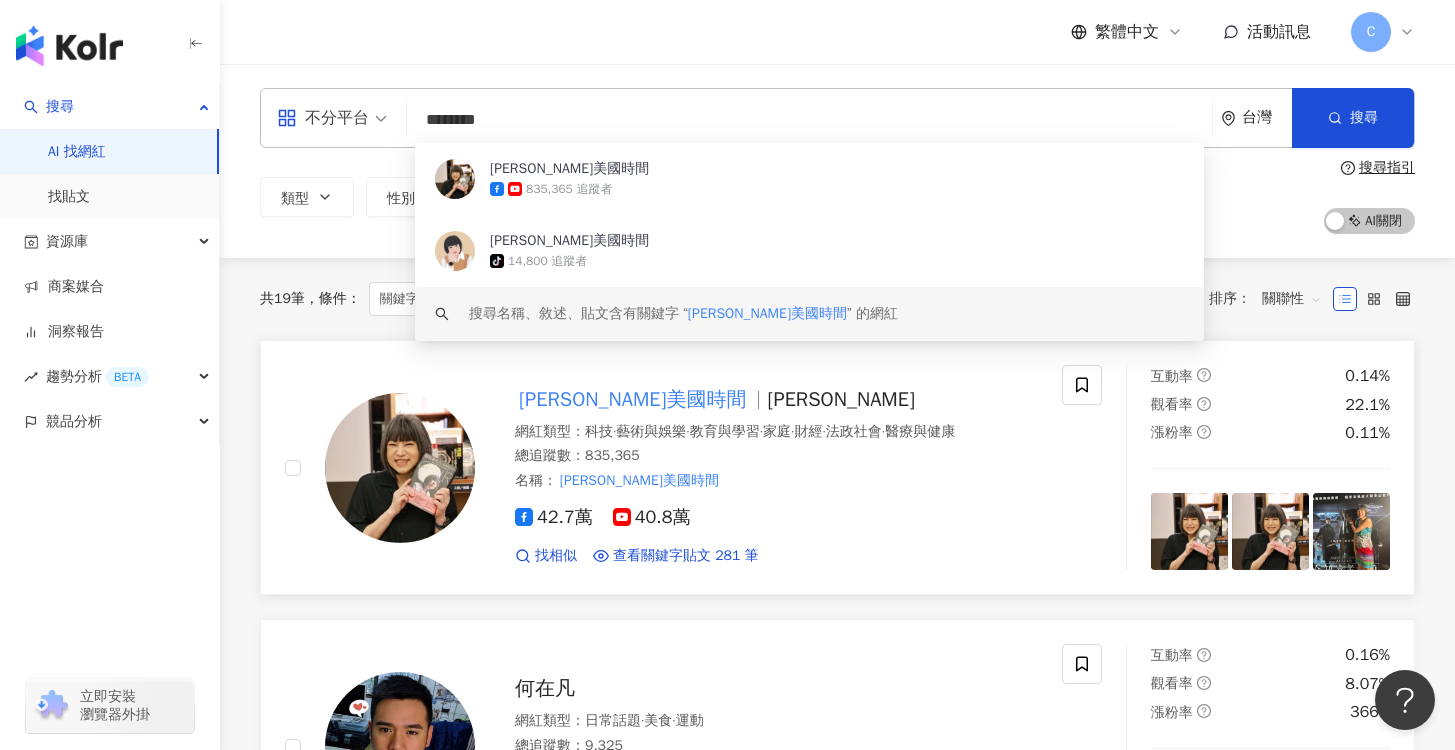 click on "藝術與娛樂" at bounding box center (651, 431) 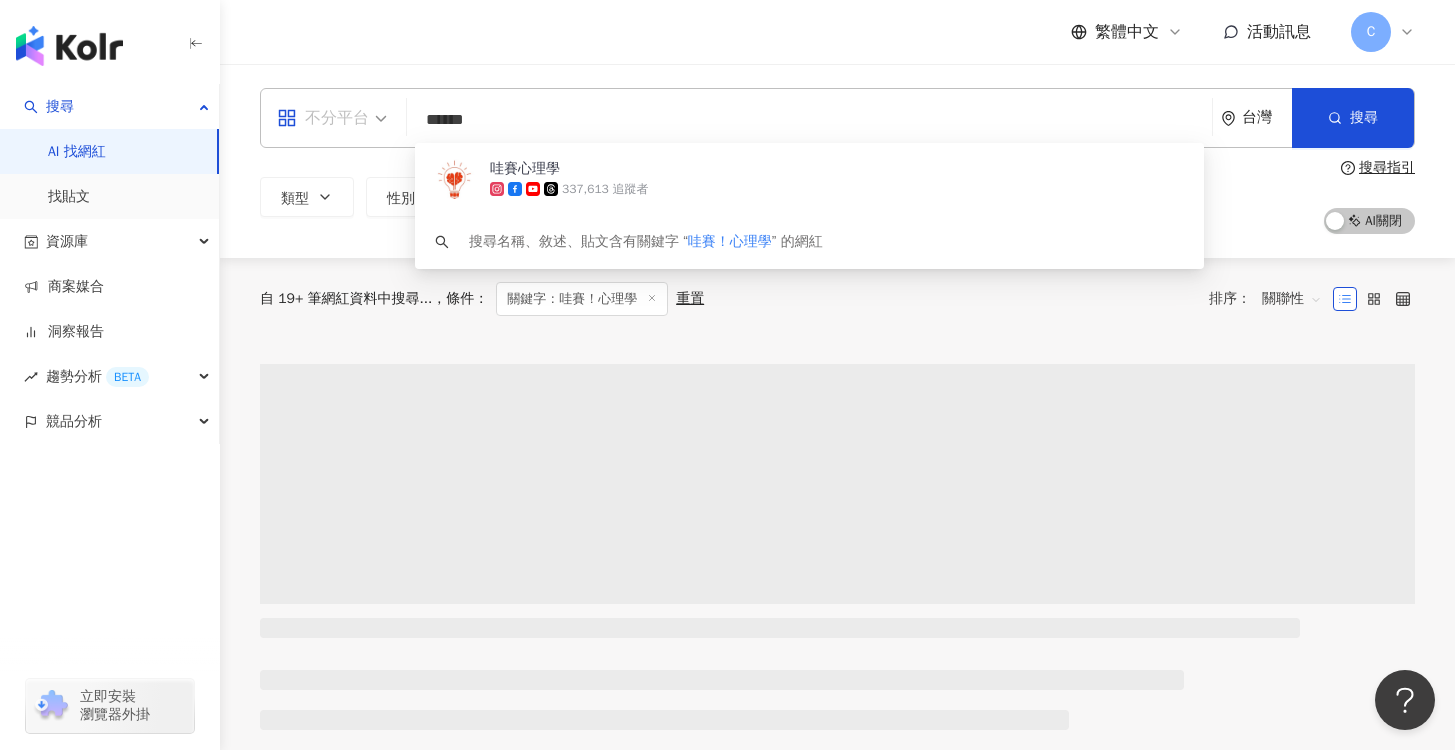 click on "不分平台" at bounding box center (323, 118) 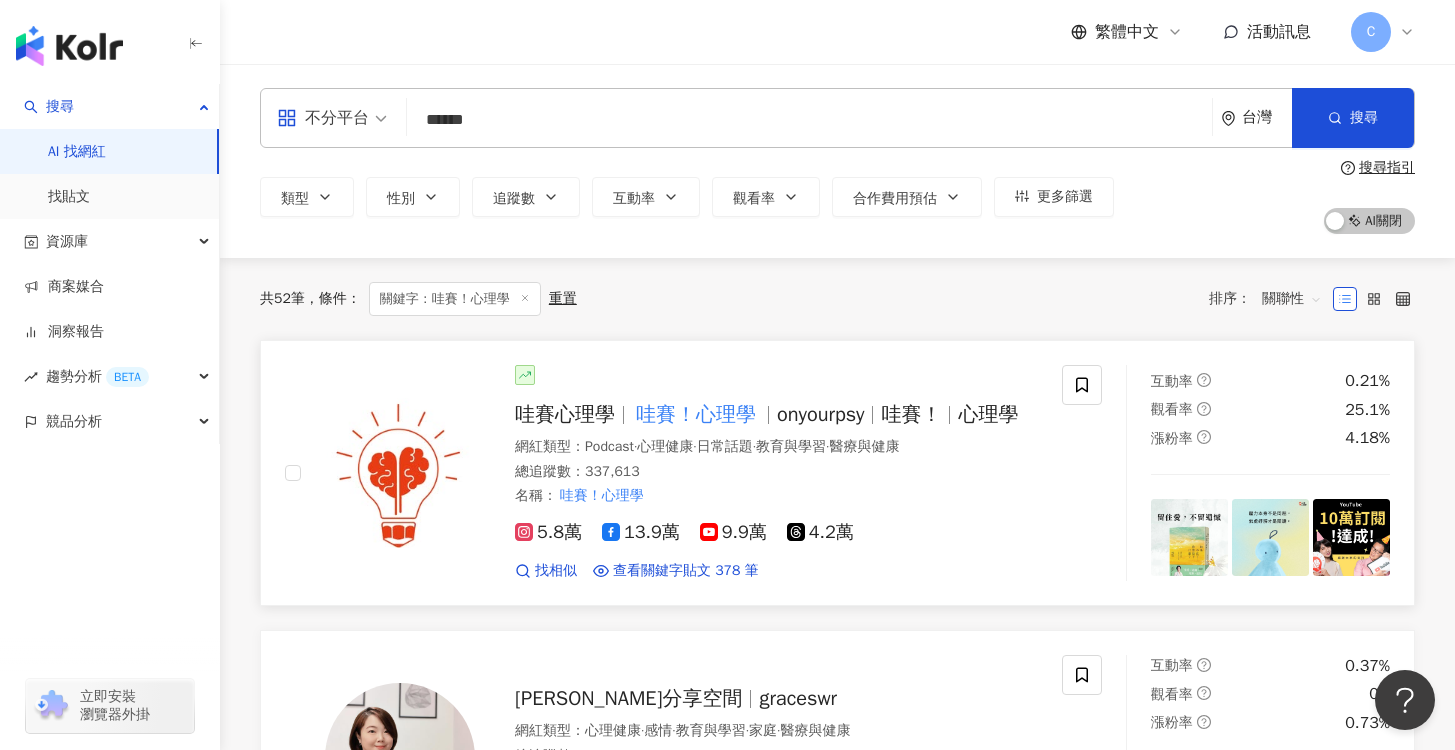 click on "哇賽心理學" at bounding box center [565, 414] 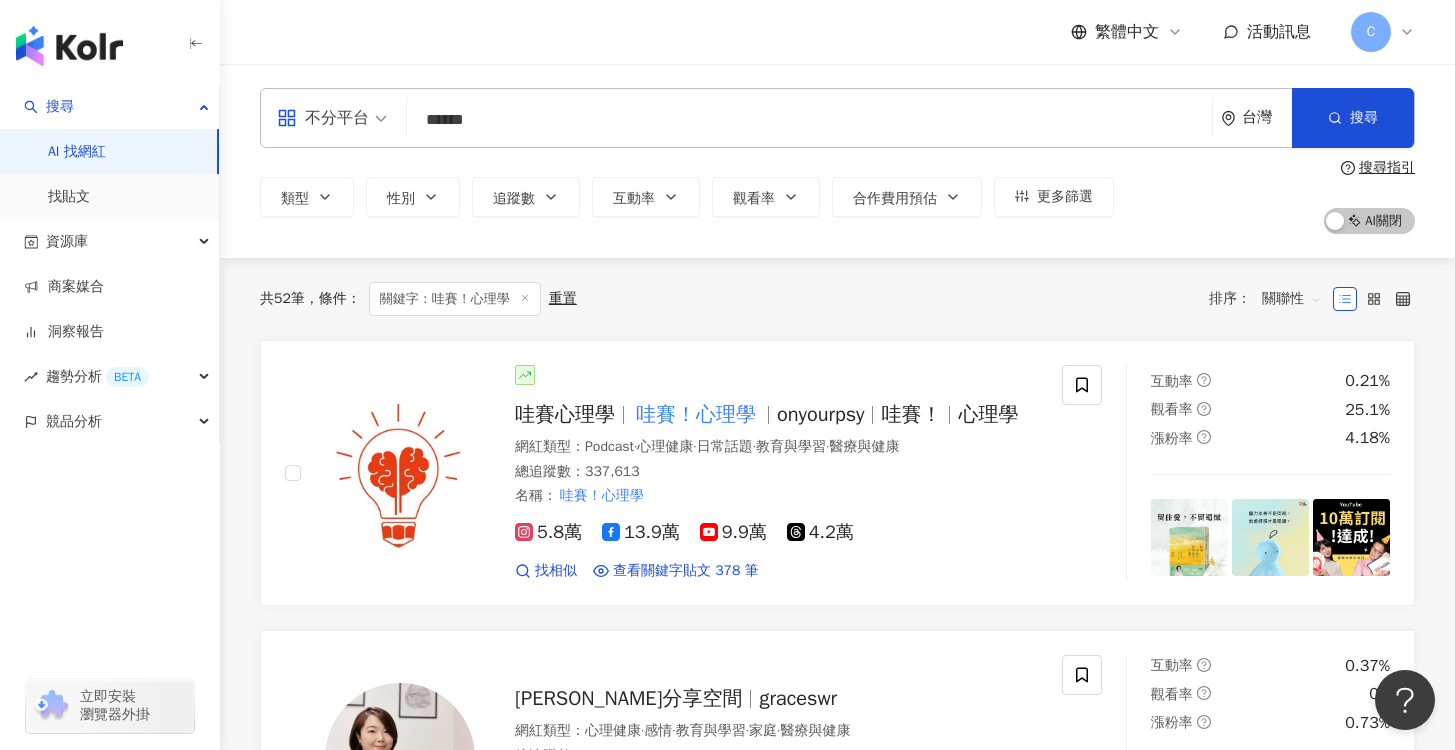 click on "******" at bounding box center [809, 120] 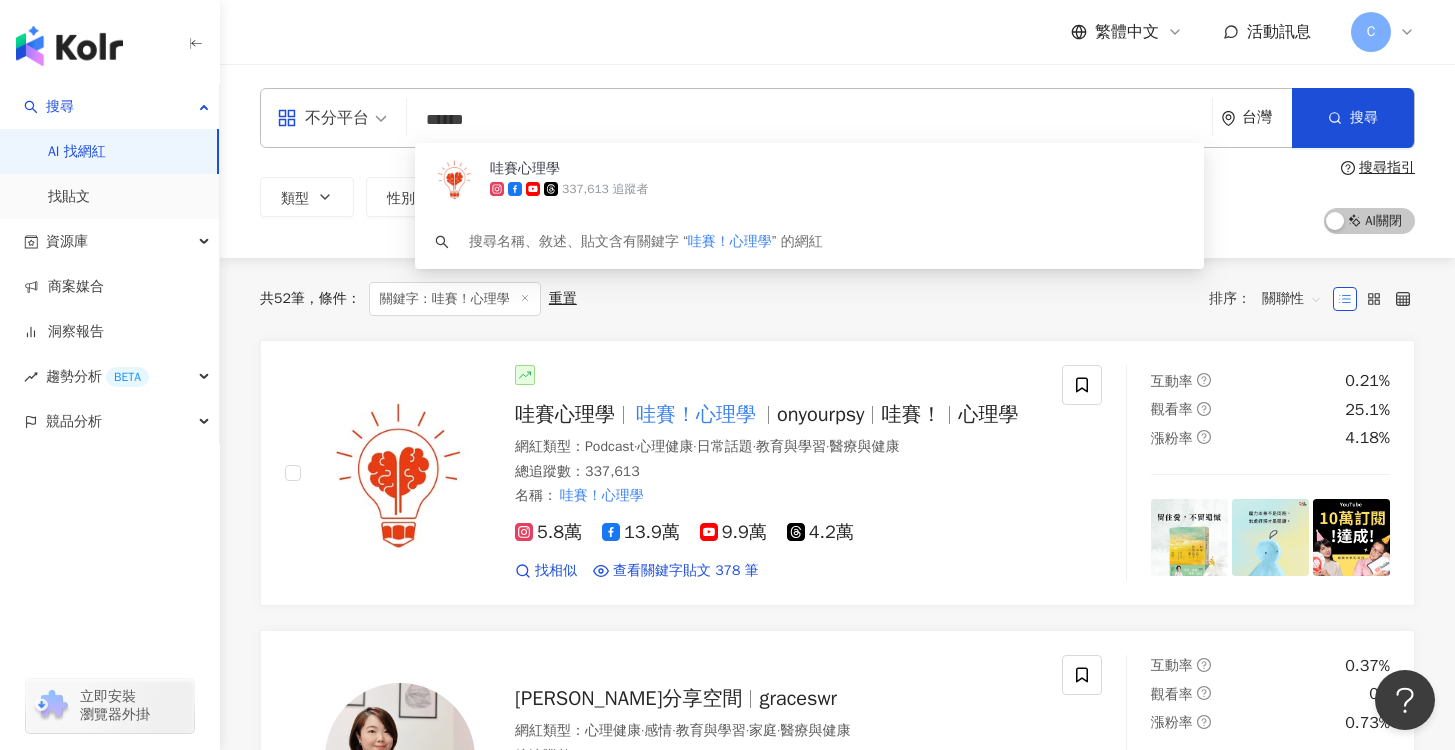 click on "******" at bounding box center (809, 120) 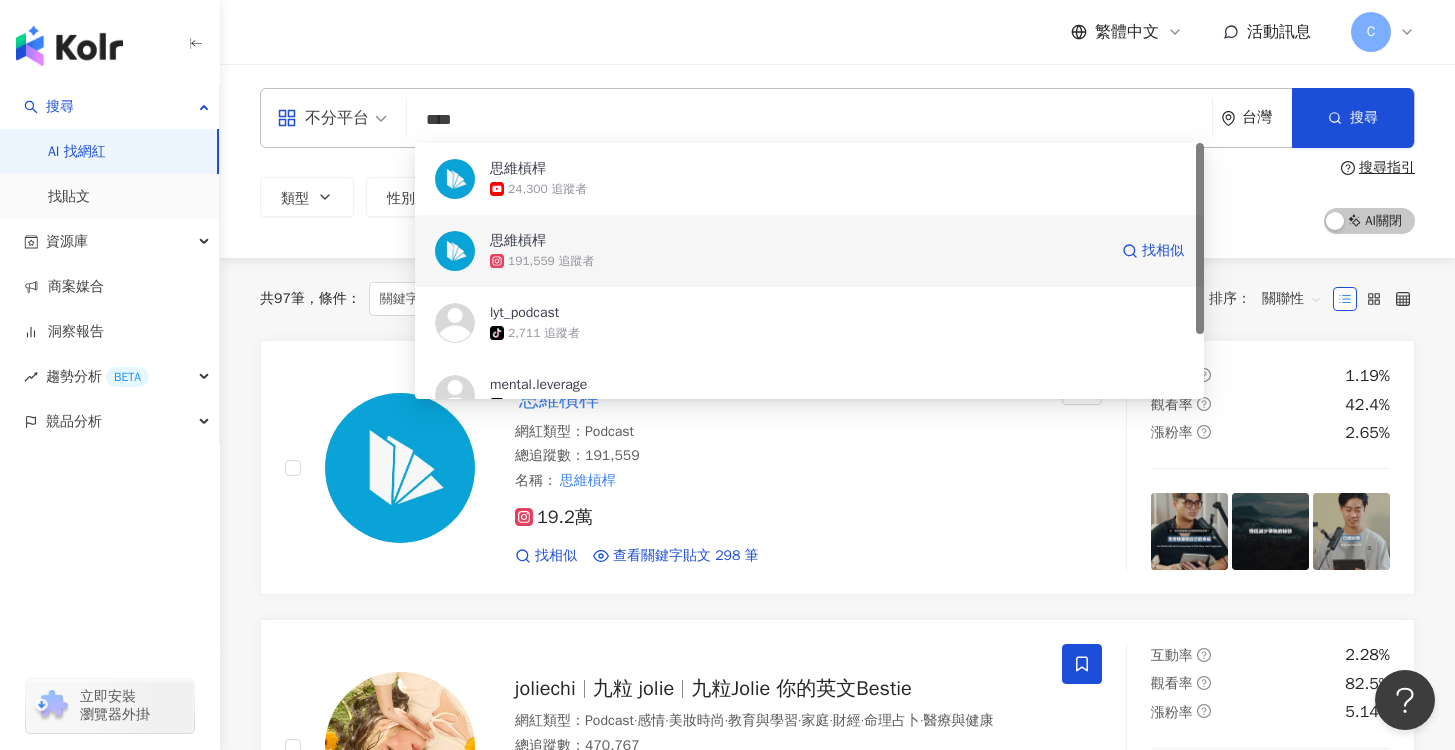 click on "思維槓桿" at bounding box center (518, 241) 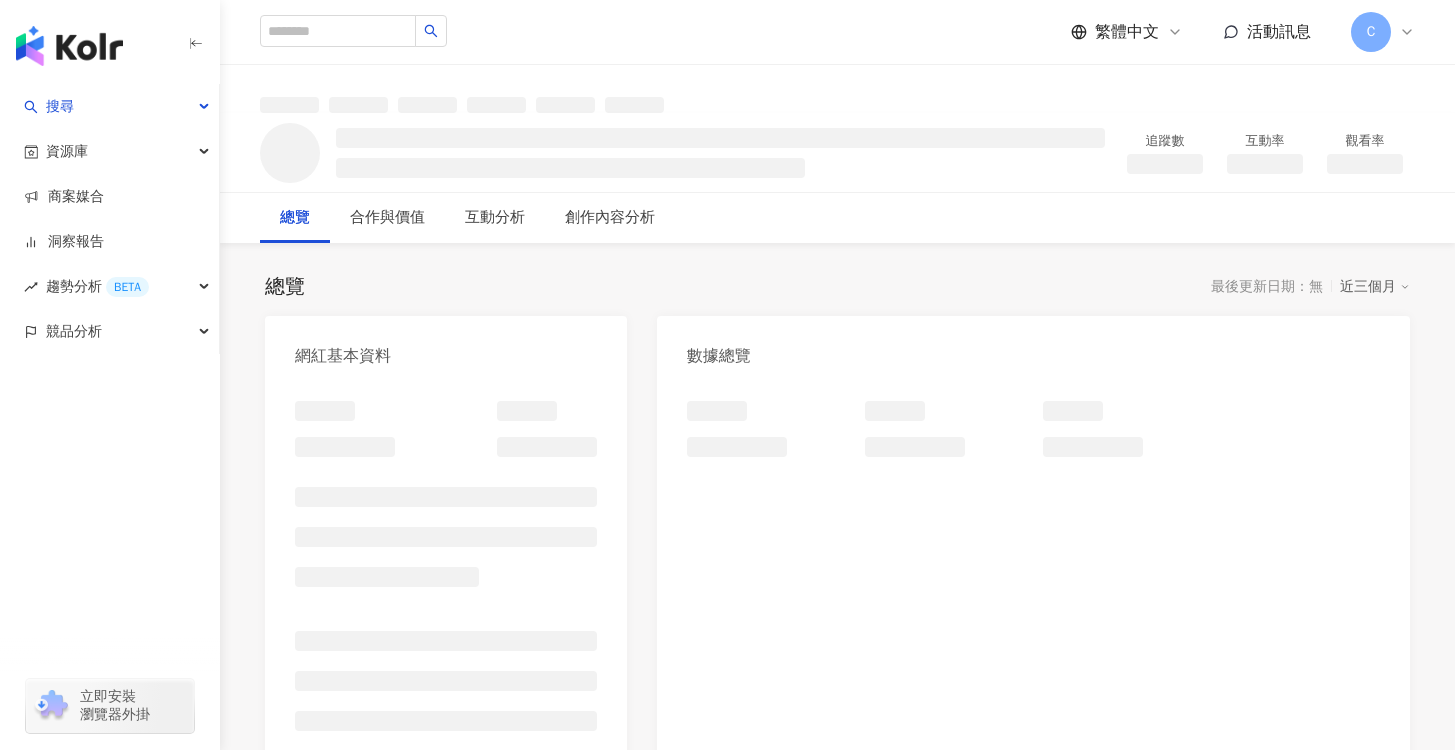scroll, scrollTop: 0, scrollLeft: 0, axis: both 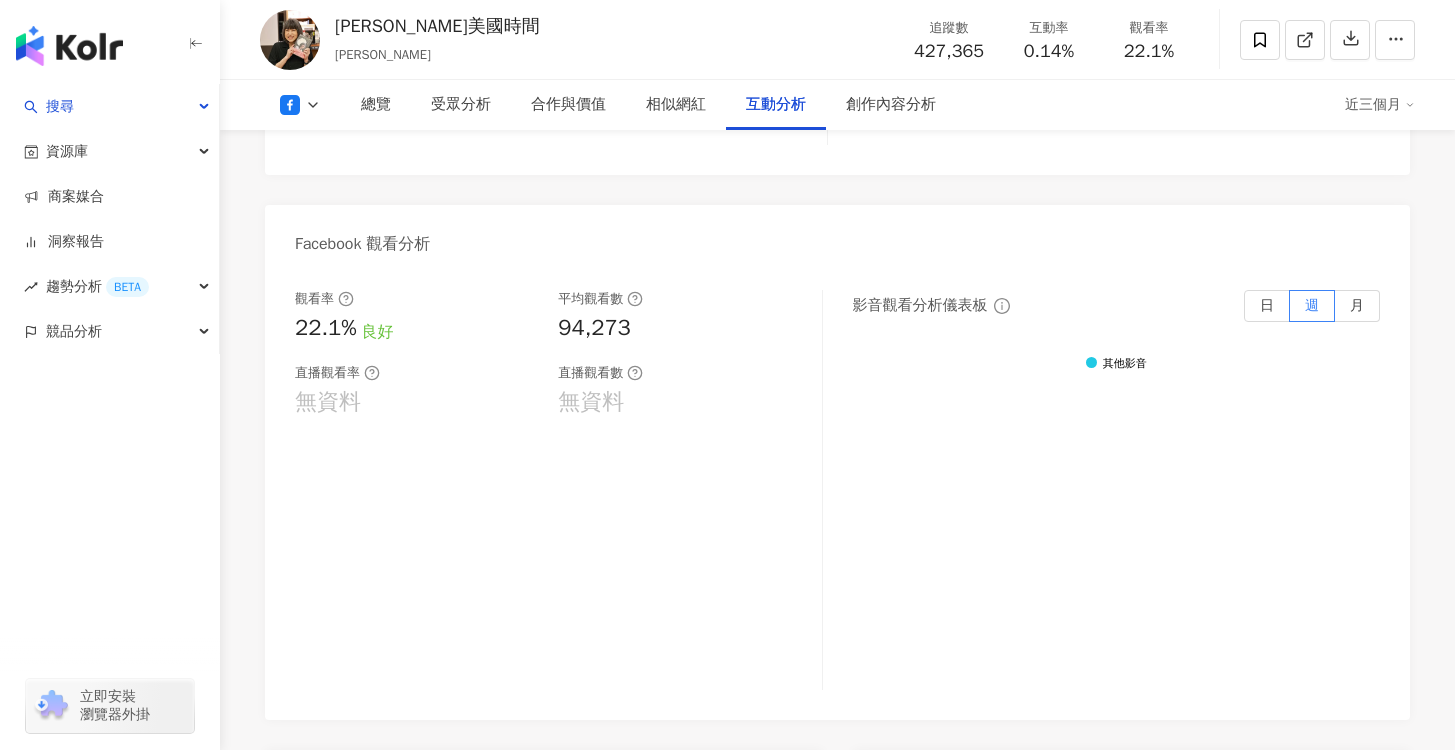 click 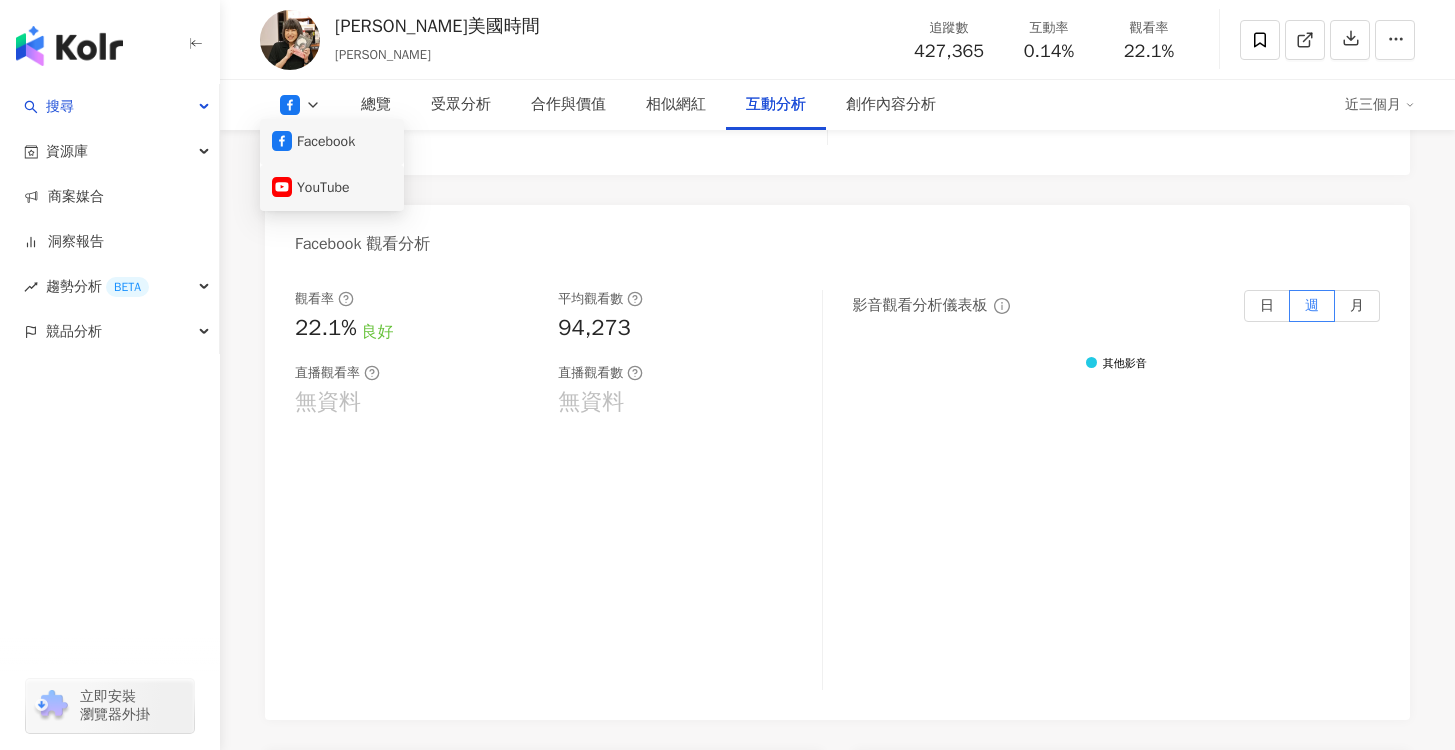 click on "YouTube" at bounding box center [332, 188] 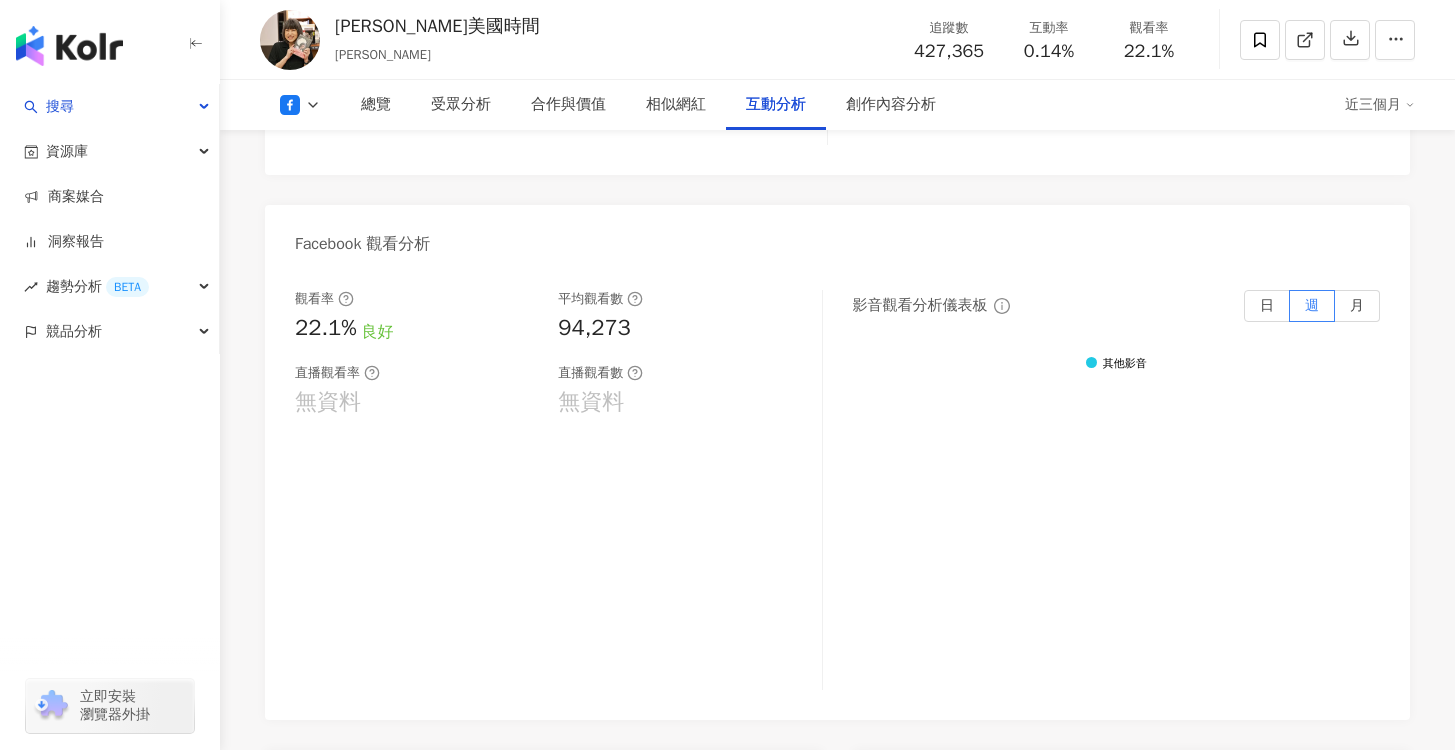 click on "Facebook 觀看分析" at bounding box center (837, 237) 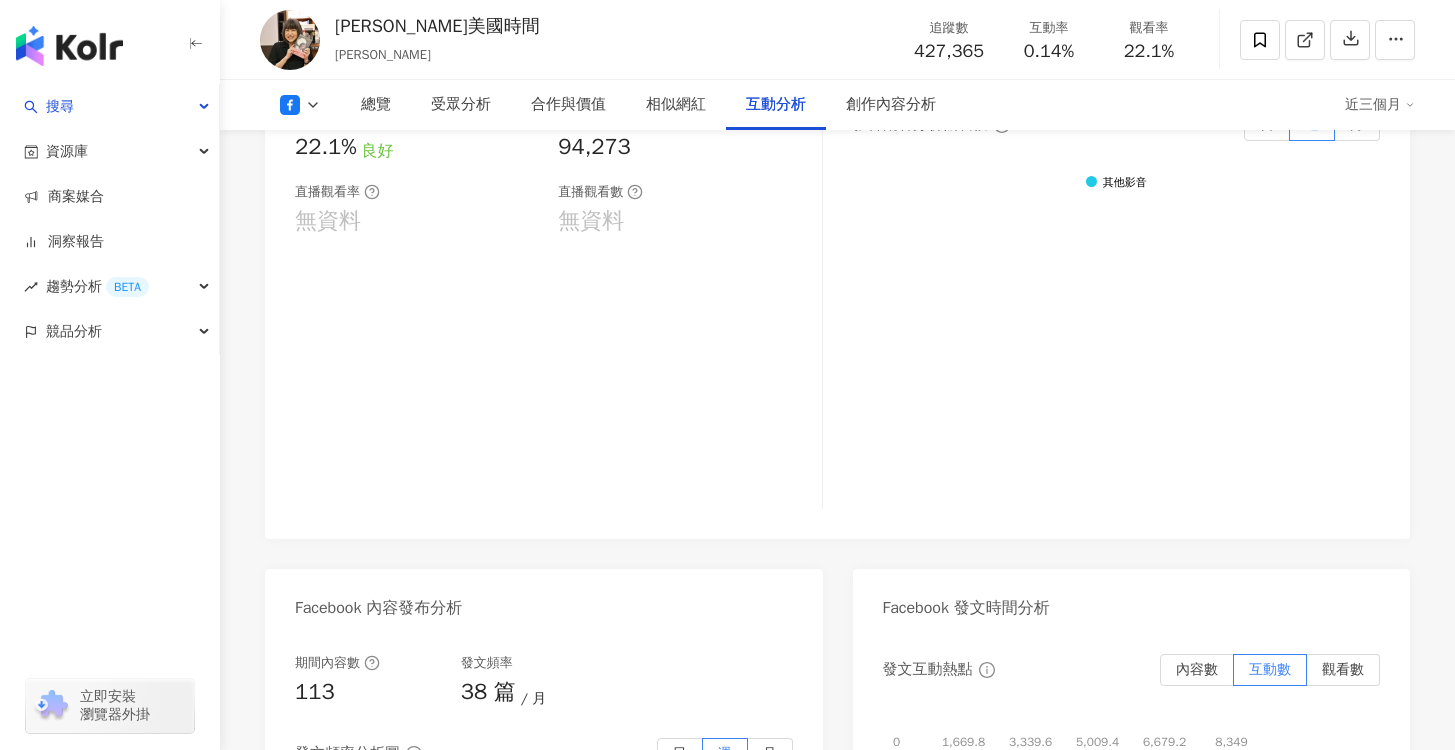 scroll, scrollTop: 3473, scrollLeft: 0, axis: vertical 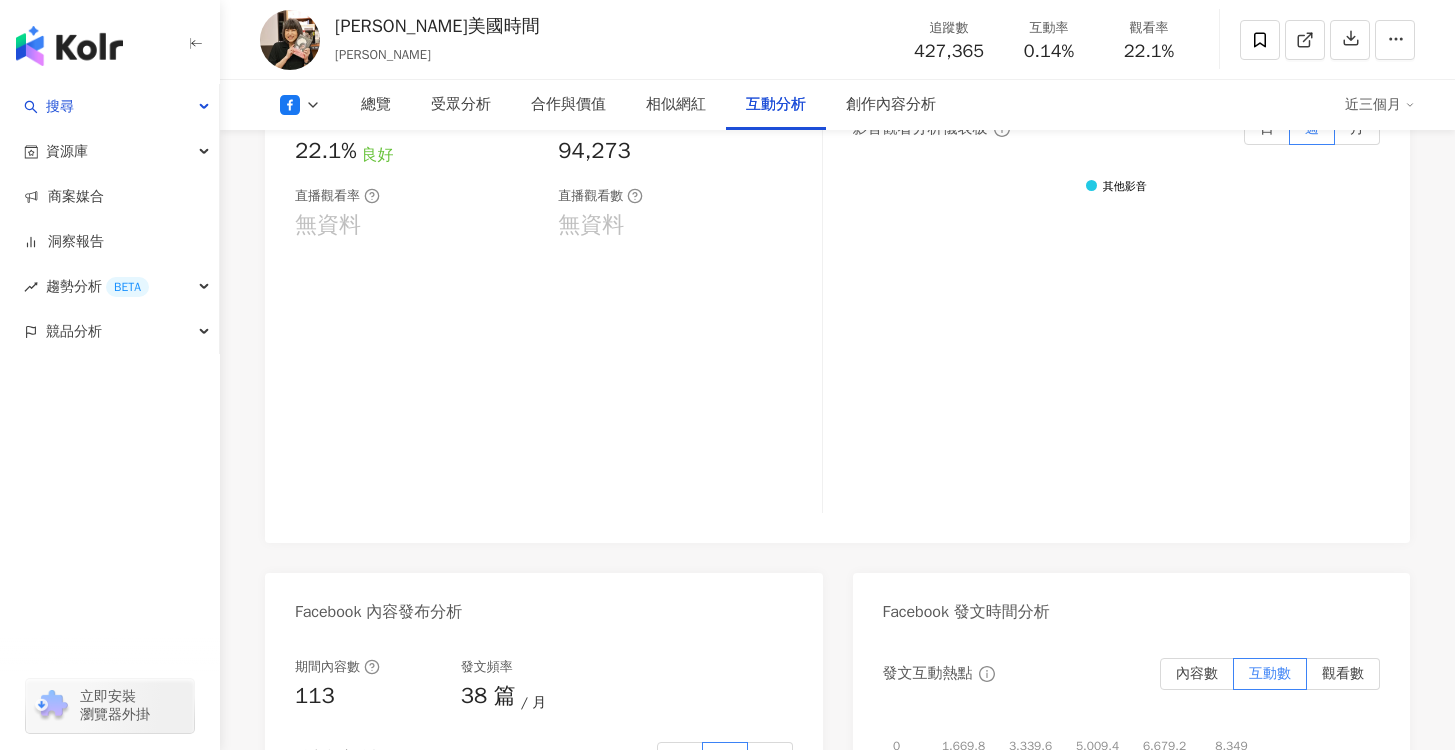 click at bounding box center [300, 105] 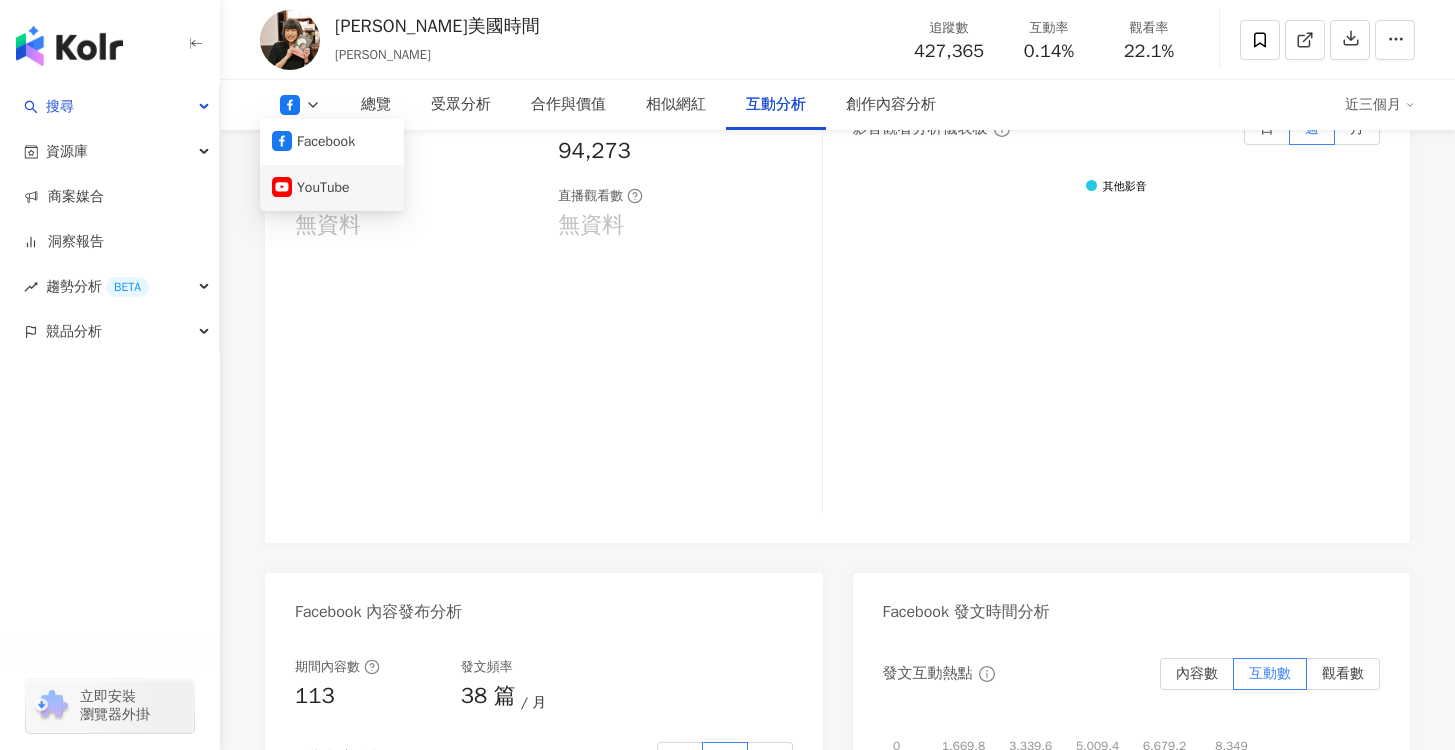 click on "YouTube" at bounding box center (332, 188) 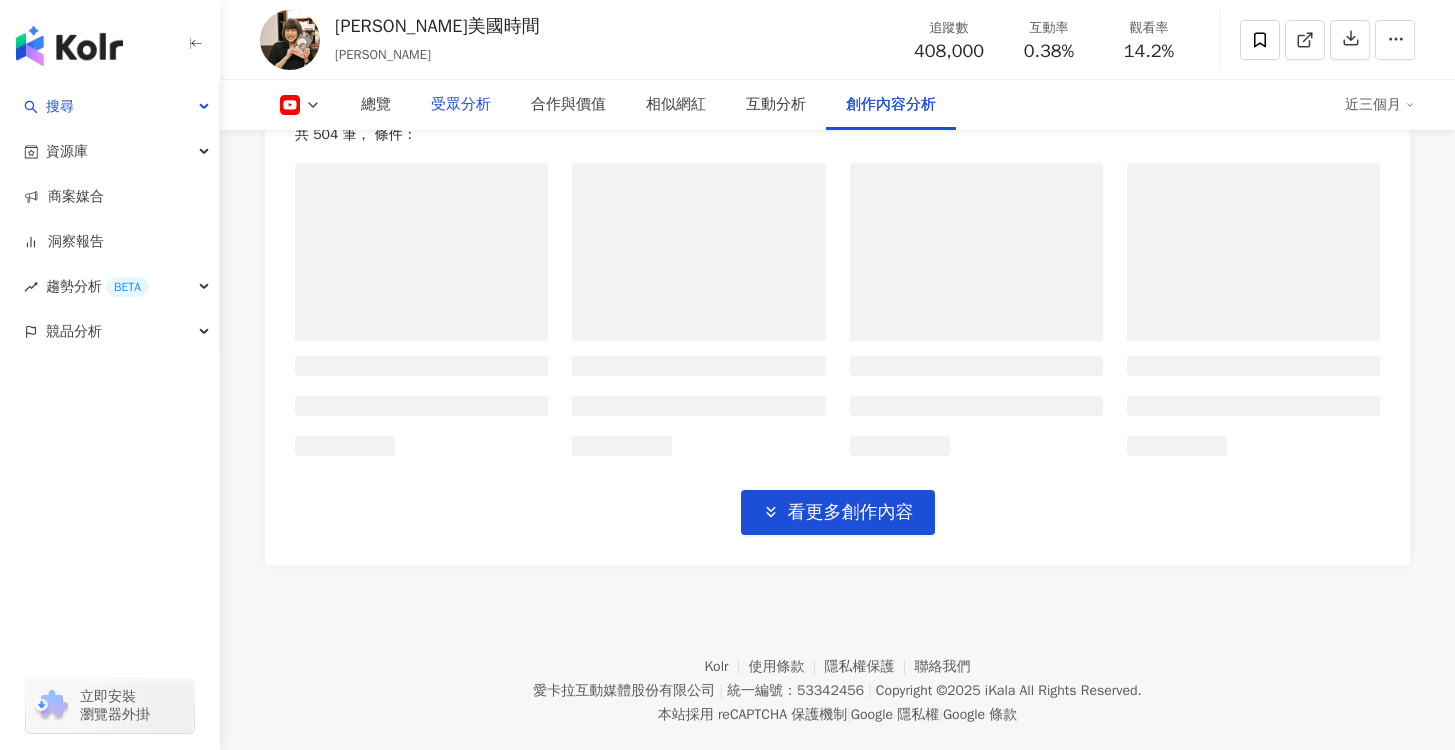 click on "受眾分析" at bounding box center [461, 105] 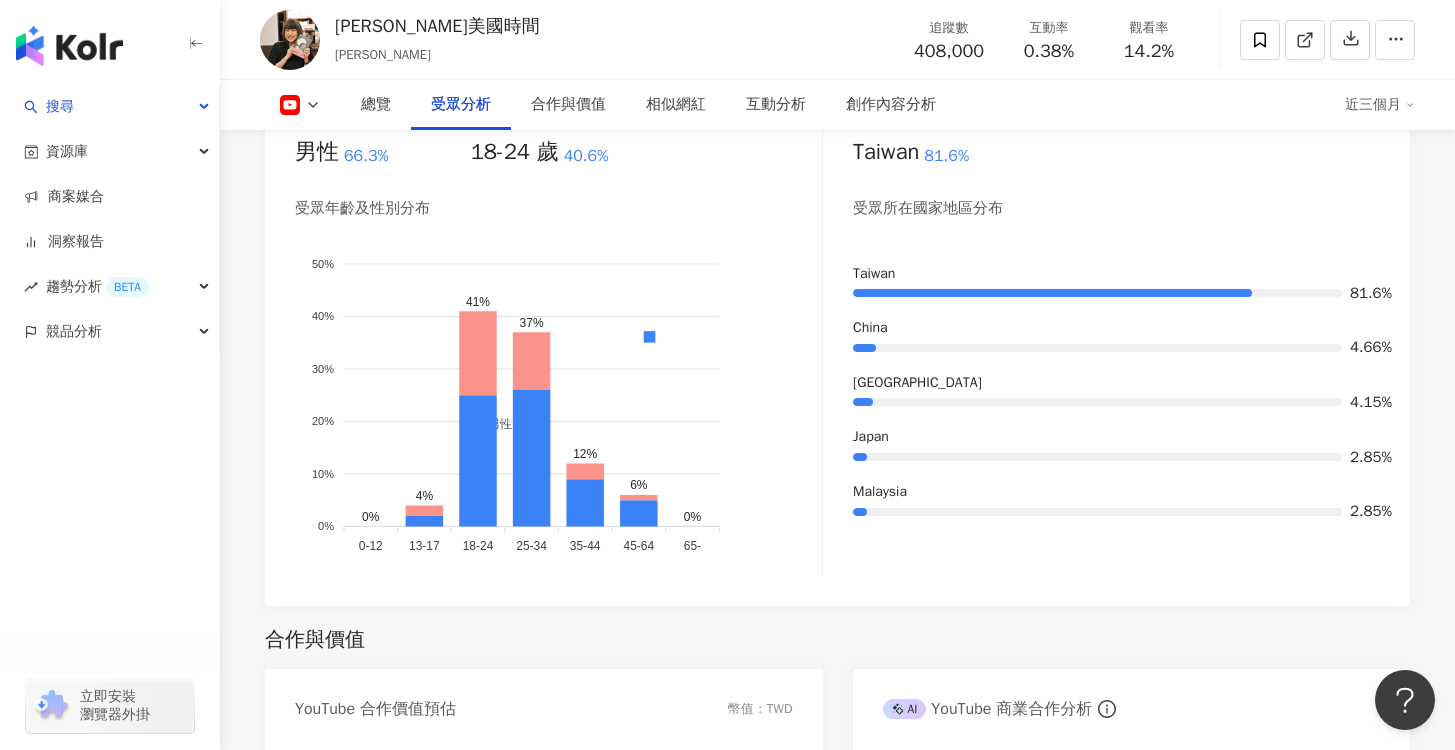 scroll, scrollTop: 0, scrollLeft: 0, axis: both 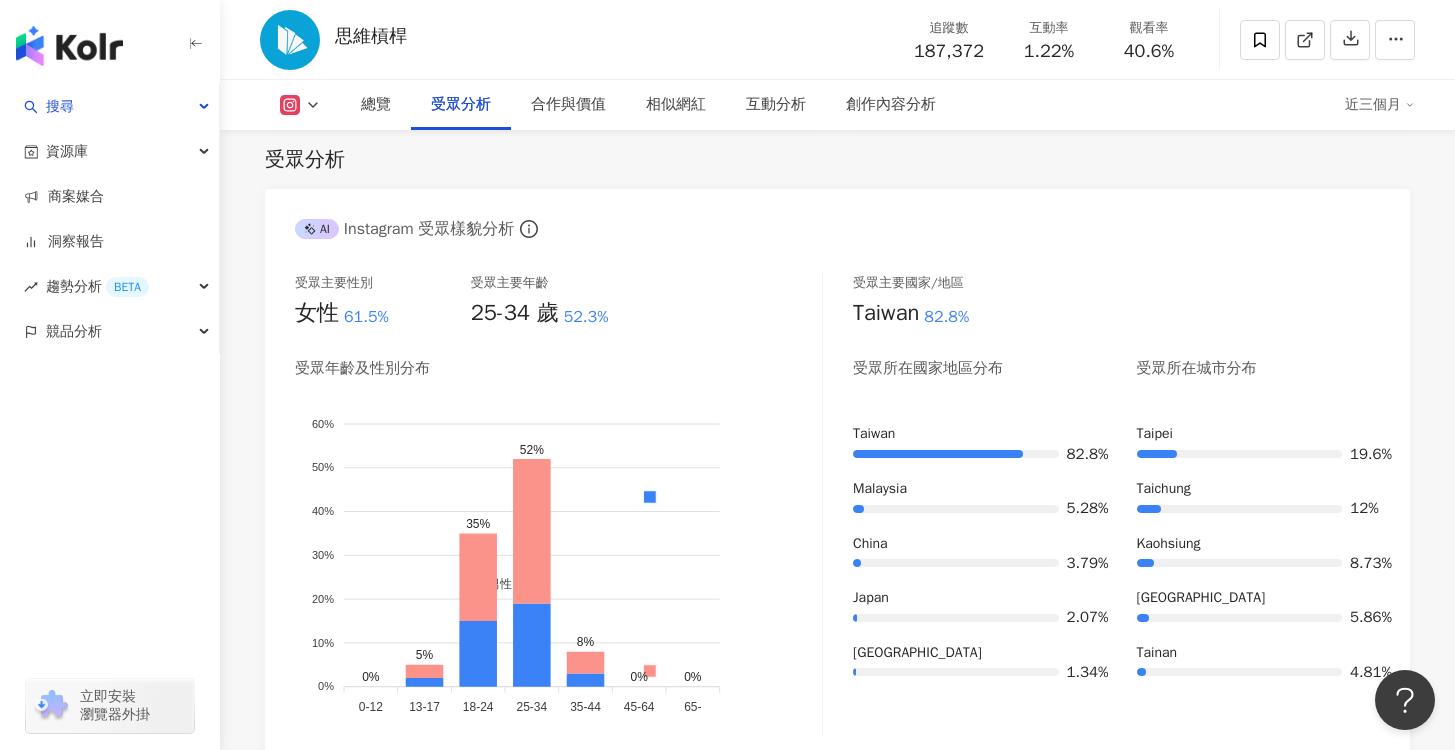 click 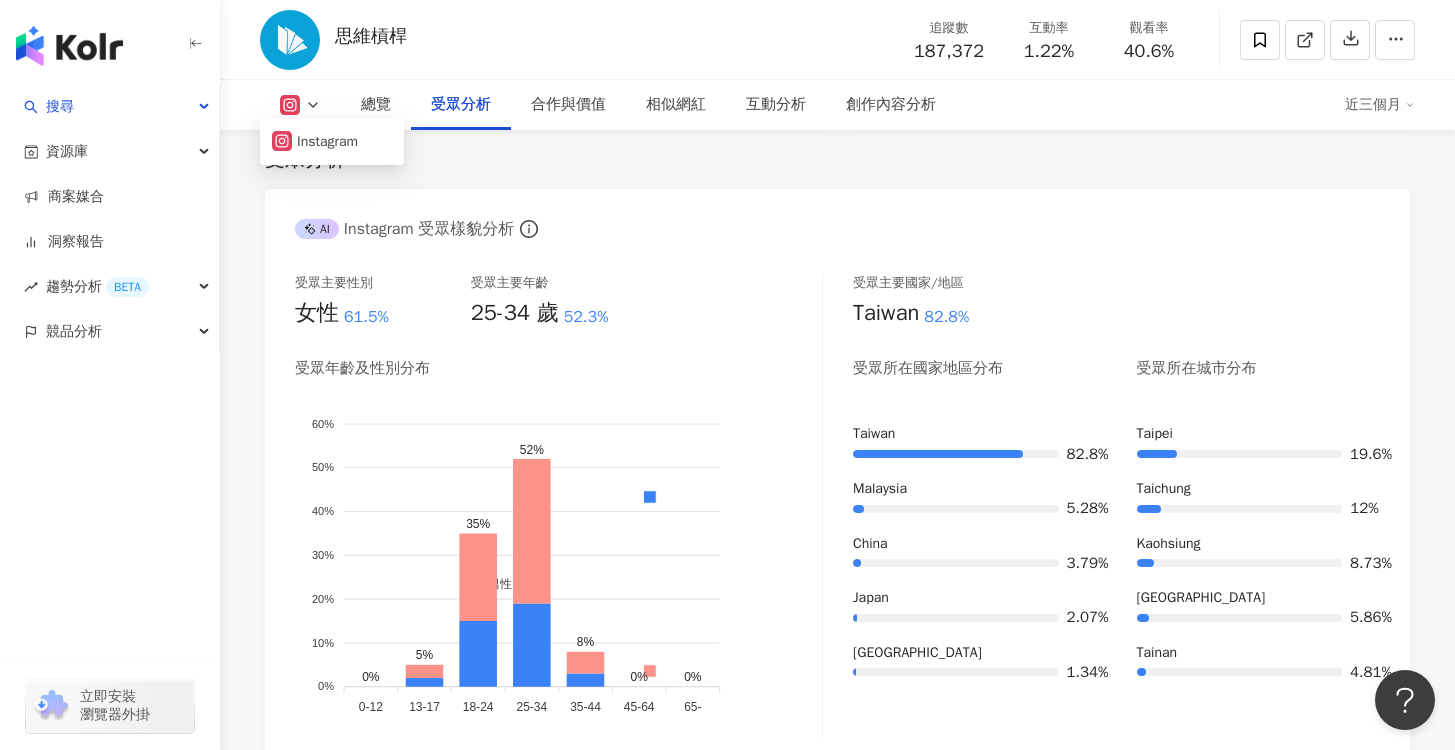 click 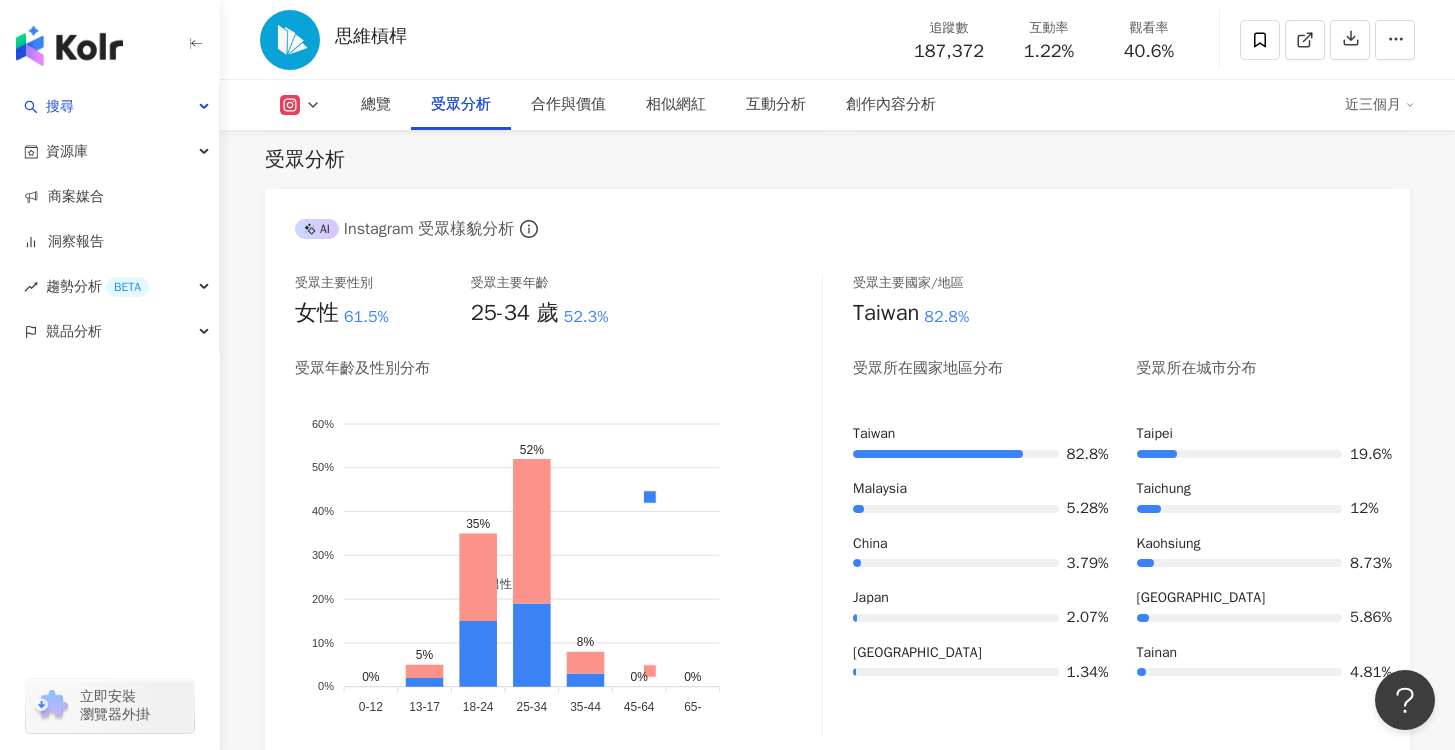 click 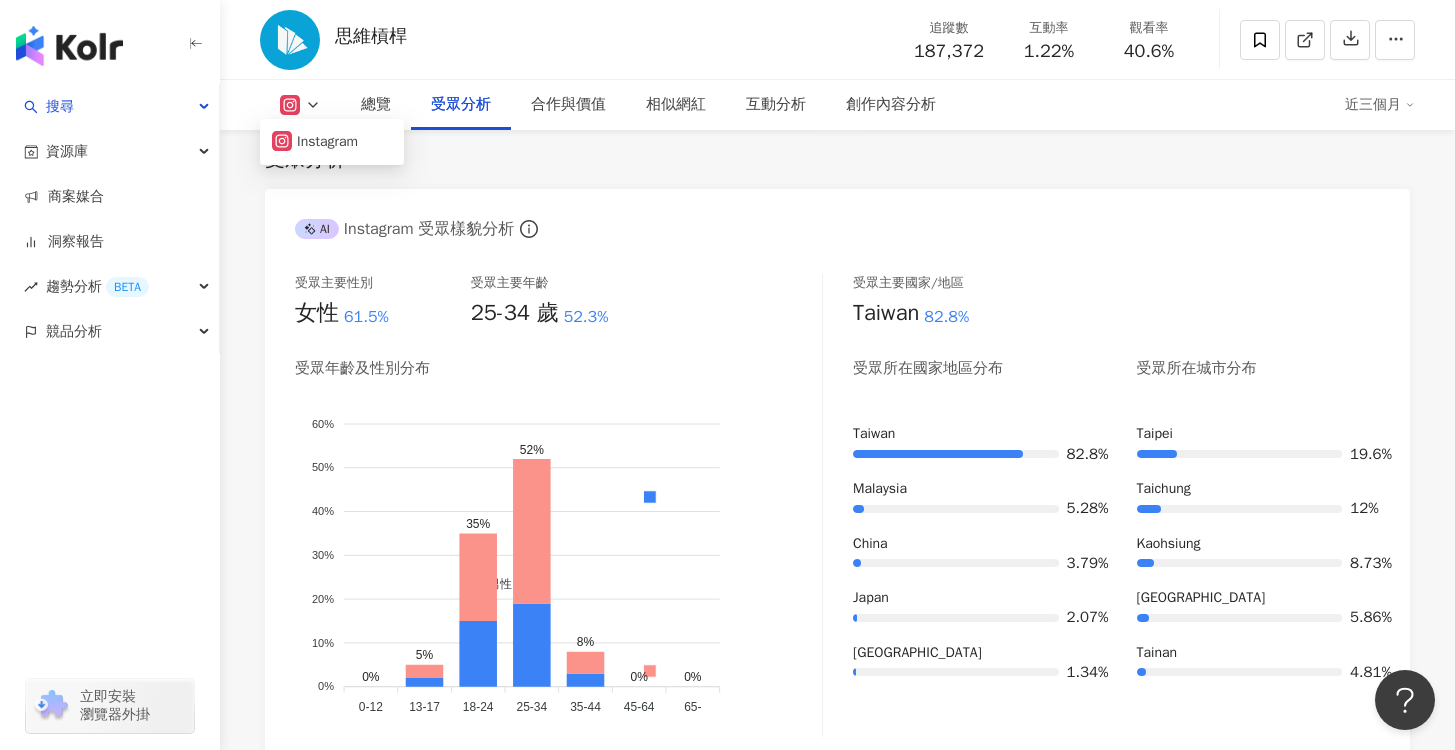 click 